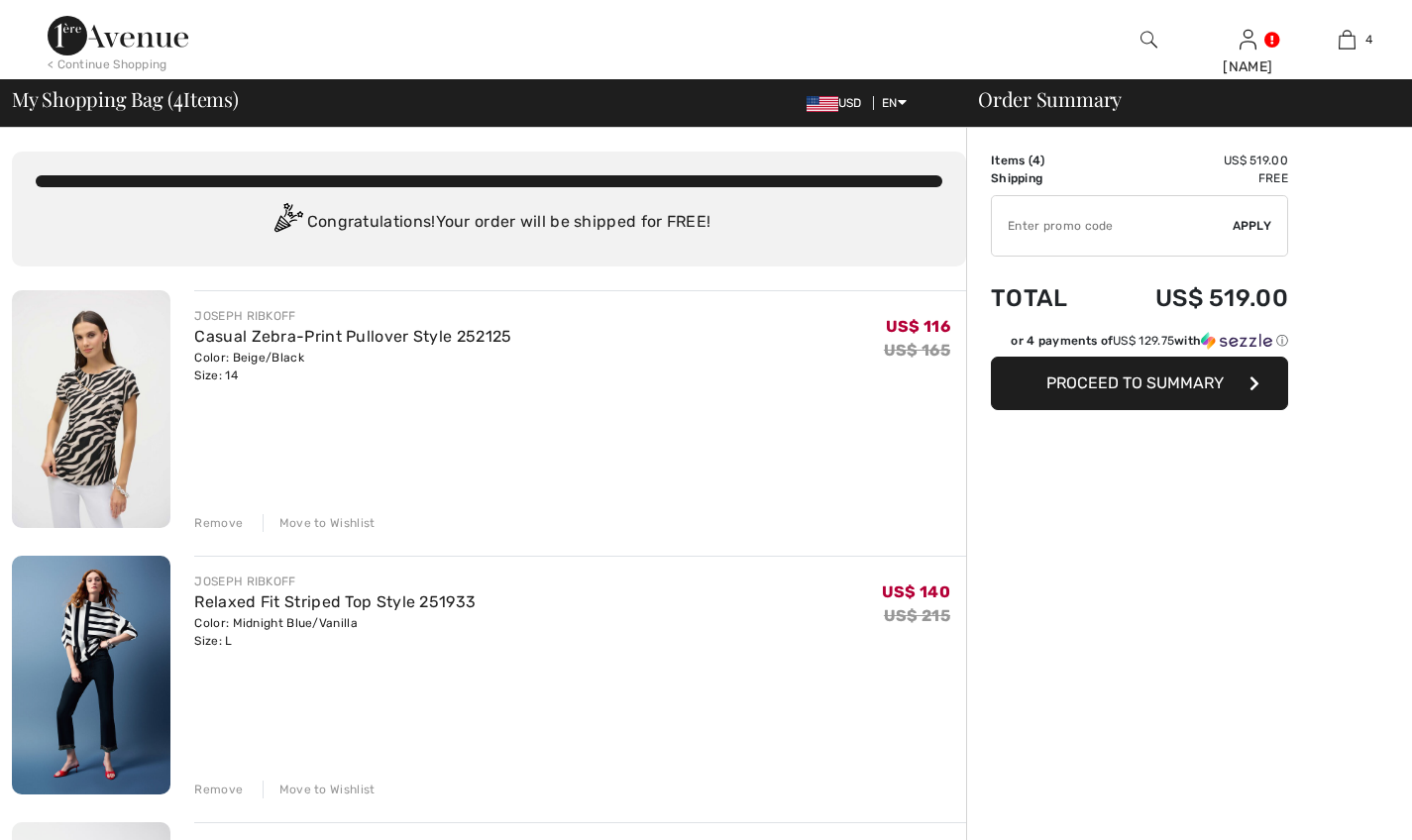 scroll, scrollTop: 125, scrollLeft: 0, axis: vertical 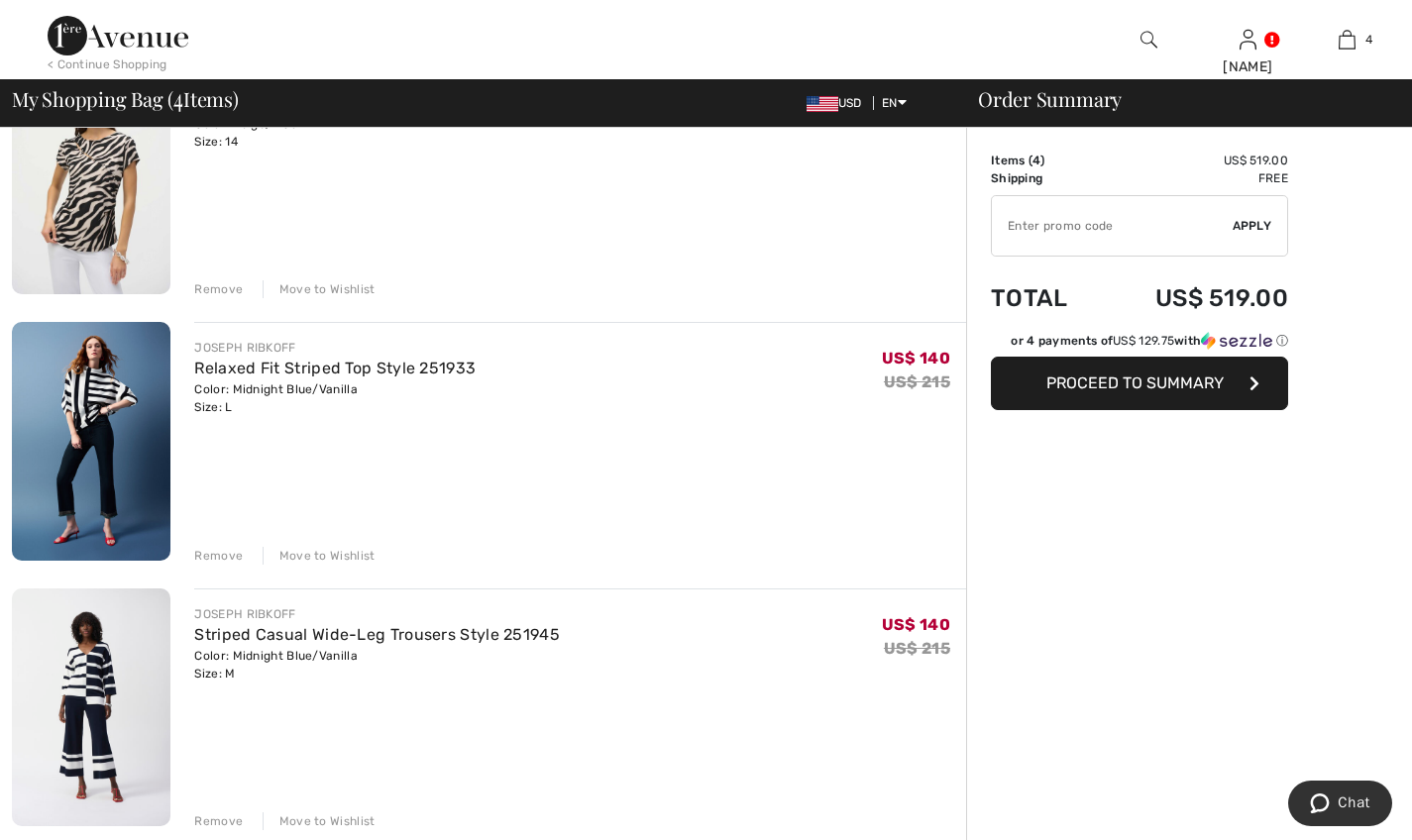 click on "Remove" at bounding box center [218, 556] 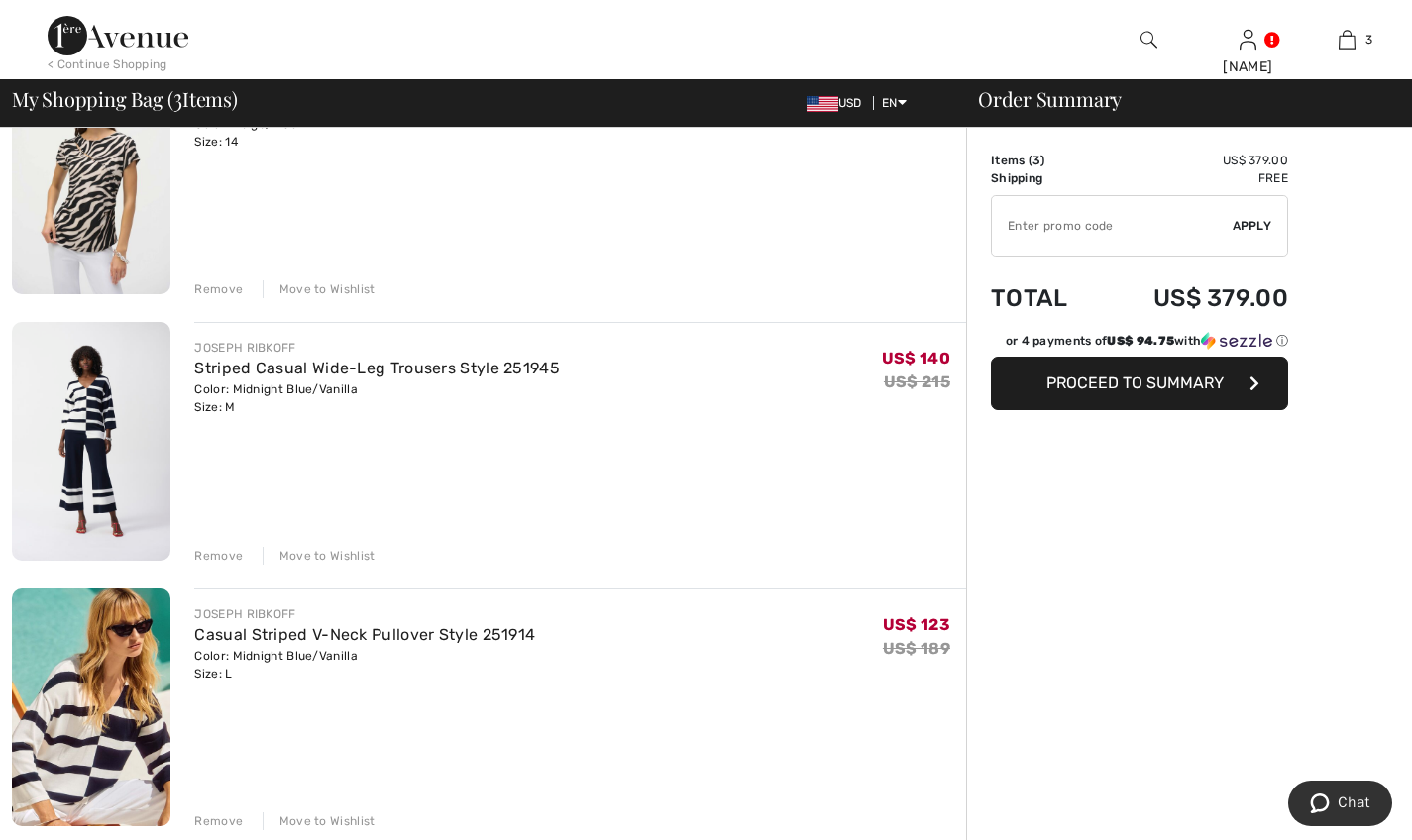 click at bounding box center (706, 1638) 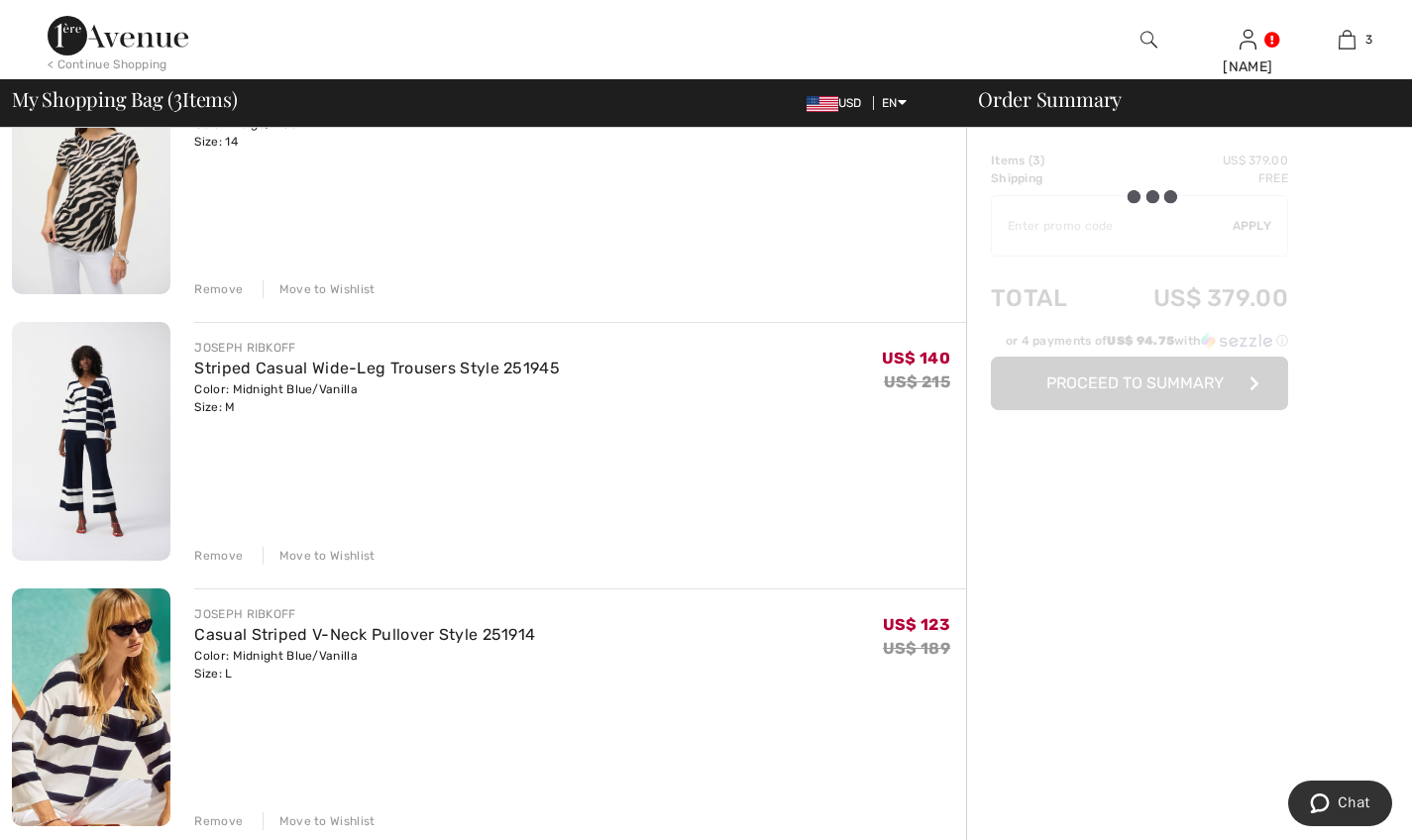 type on "NEW15" 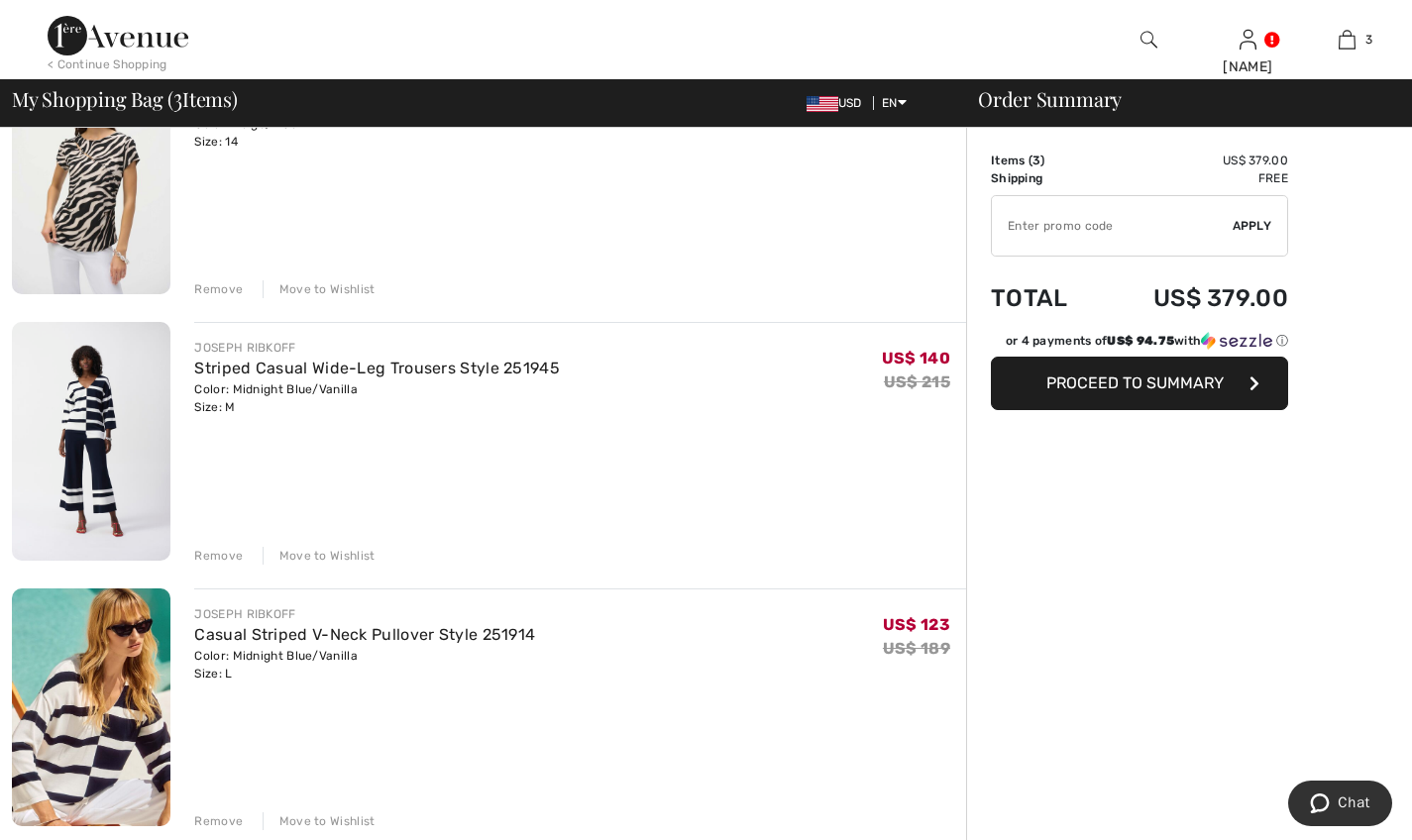 type on "NEW15" 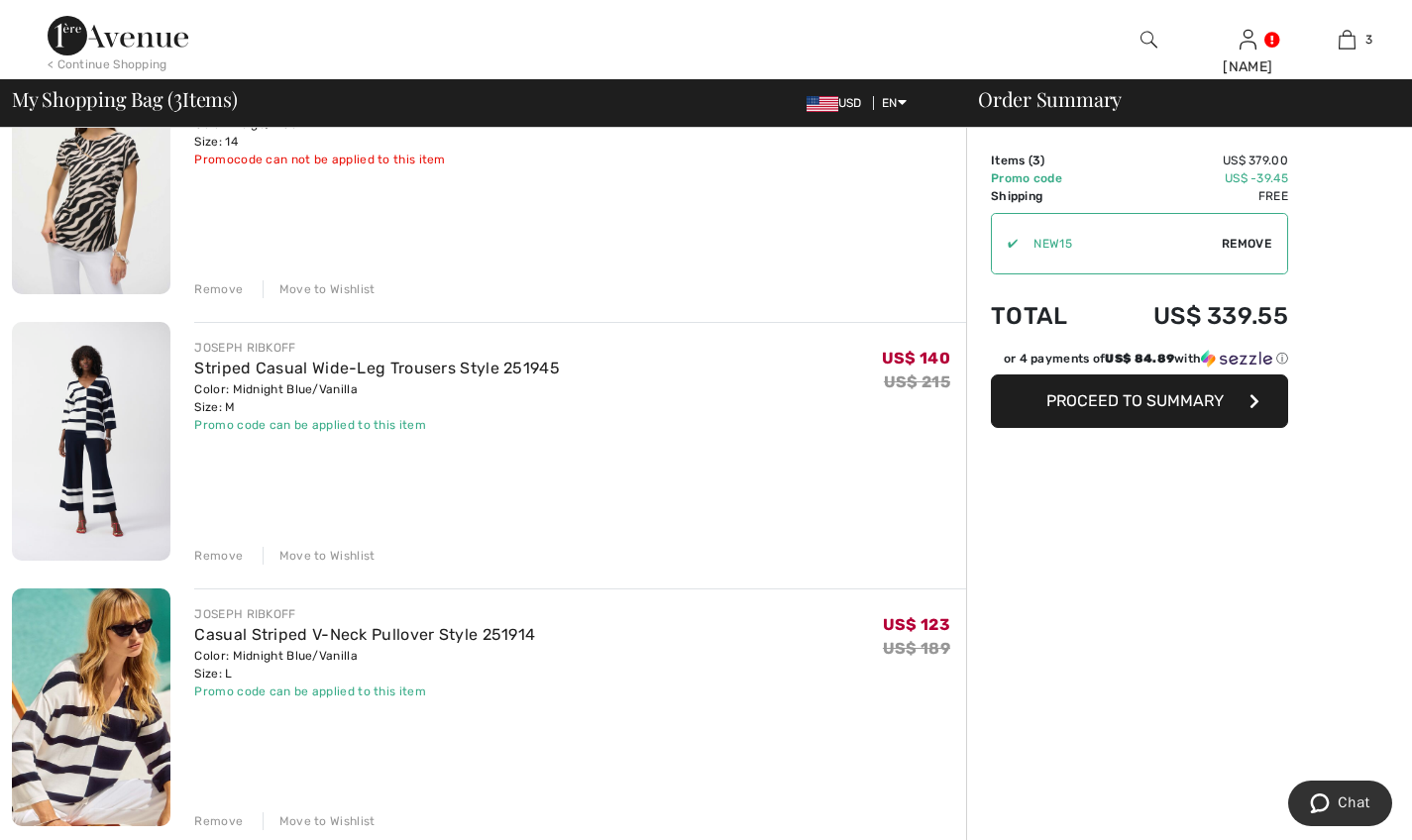 click at bounding box center (706, 1638) 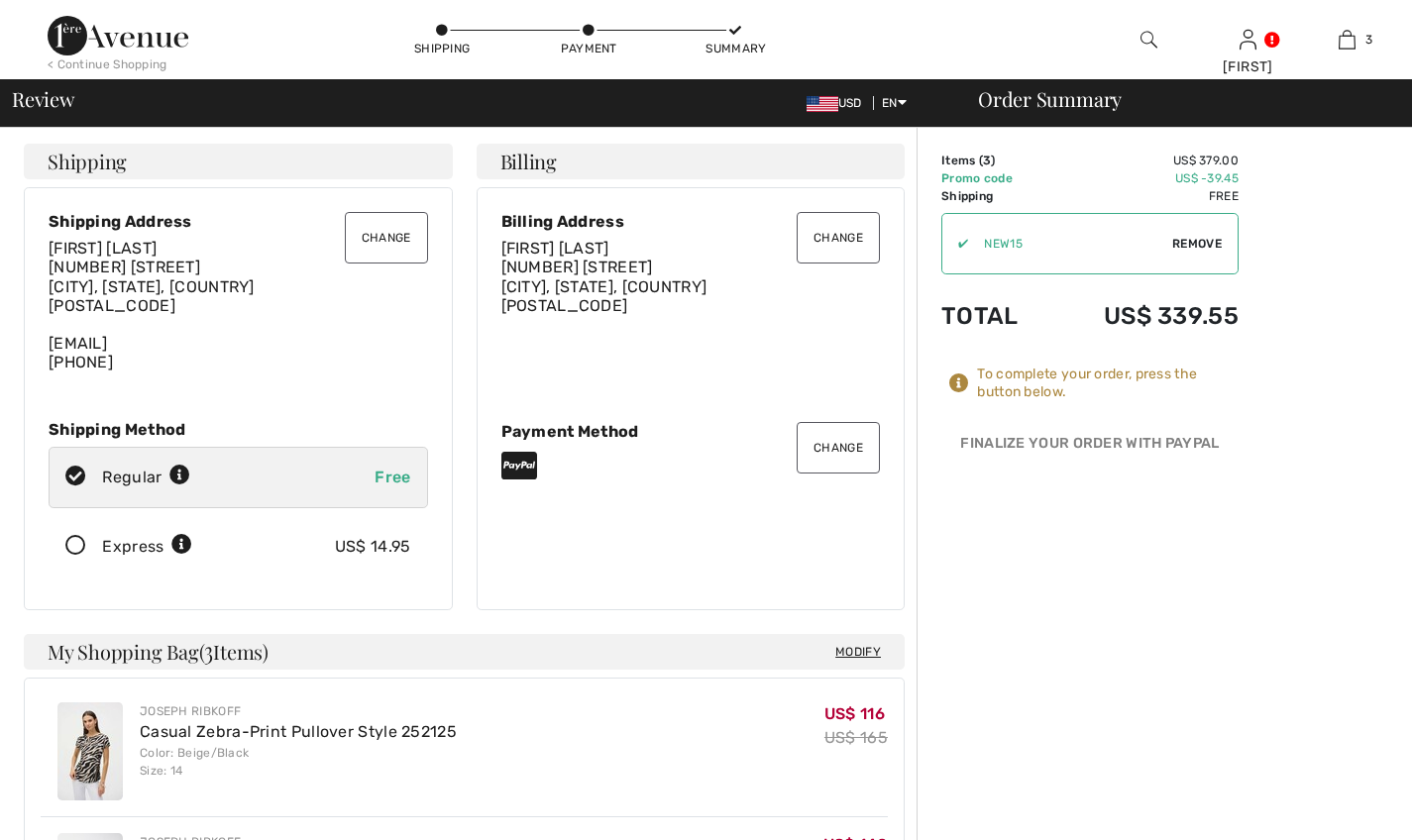 scroll, scrollTop: 0, scrollLeft: 0, axis: both 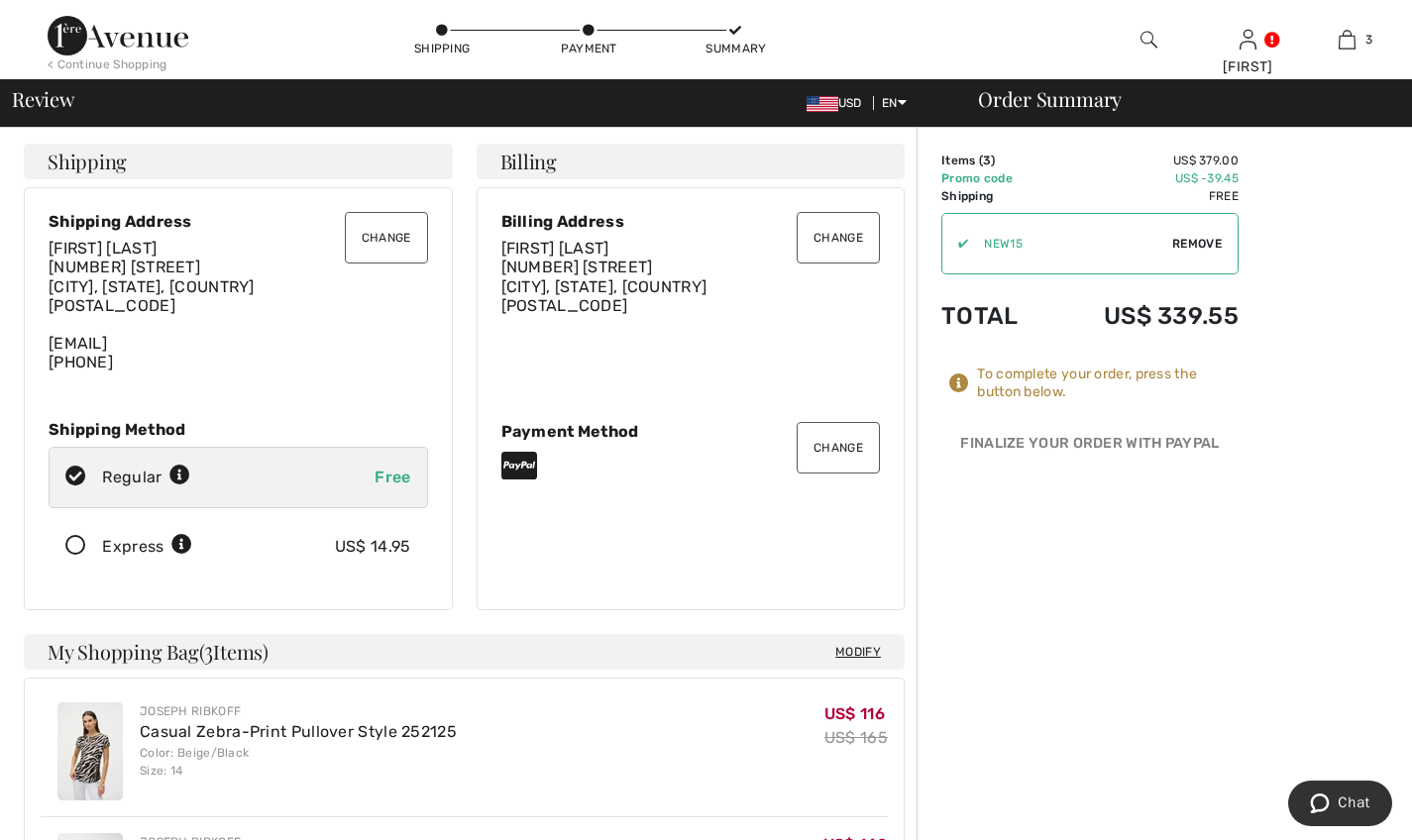 click on "Change" at bounding box center [386, 238] 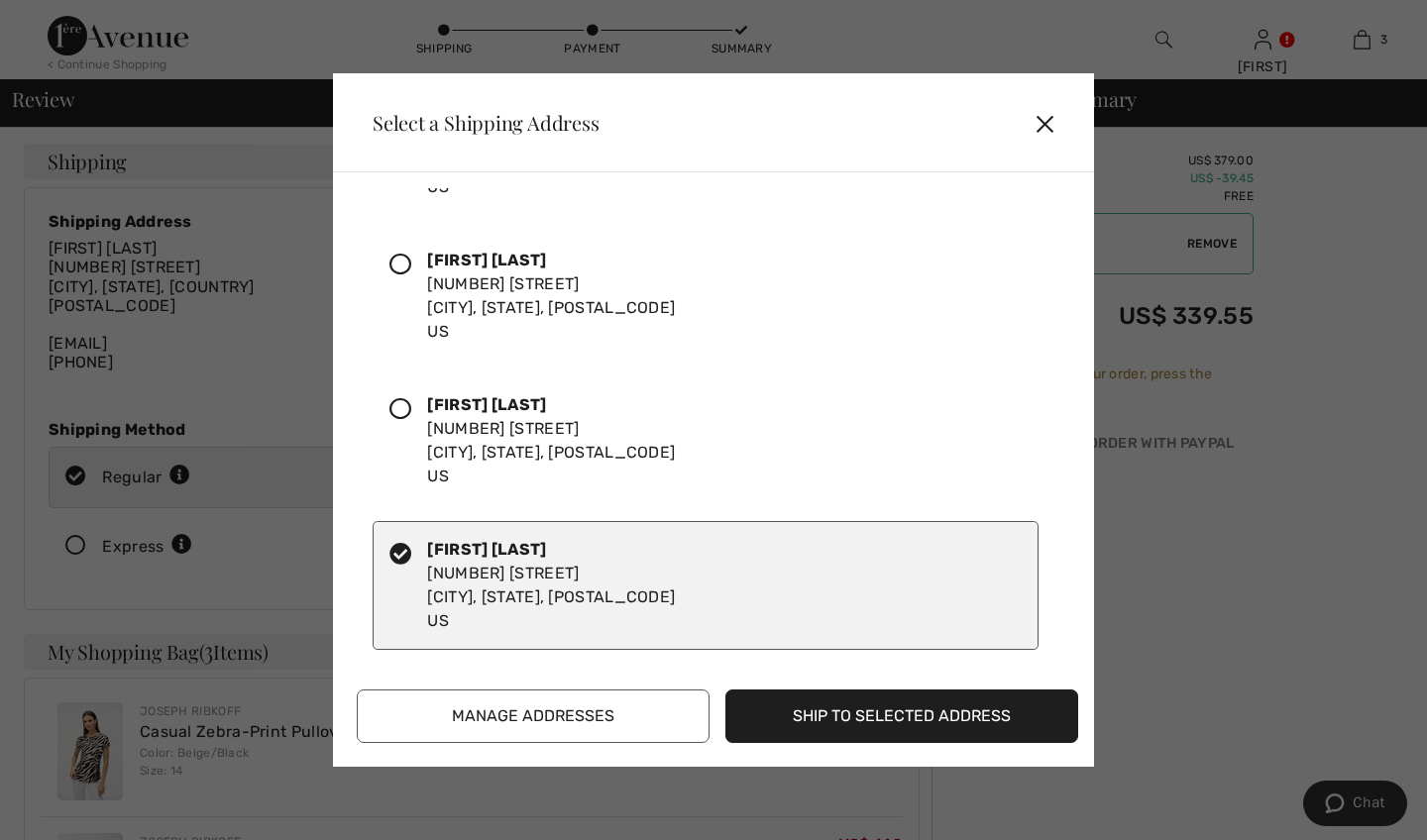 scroll, scrollTop: 262, scrollLeft: 0, axis: vertical 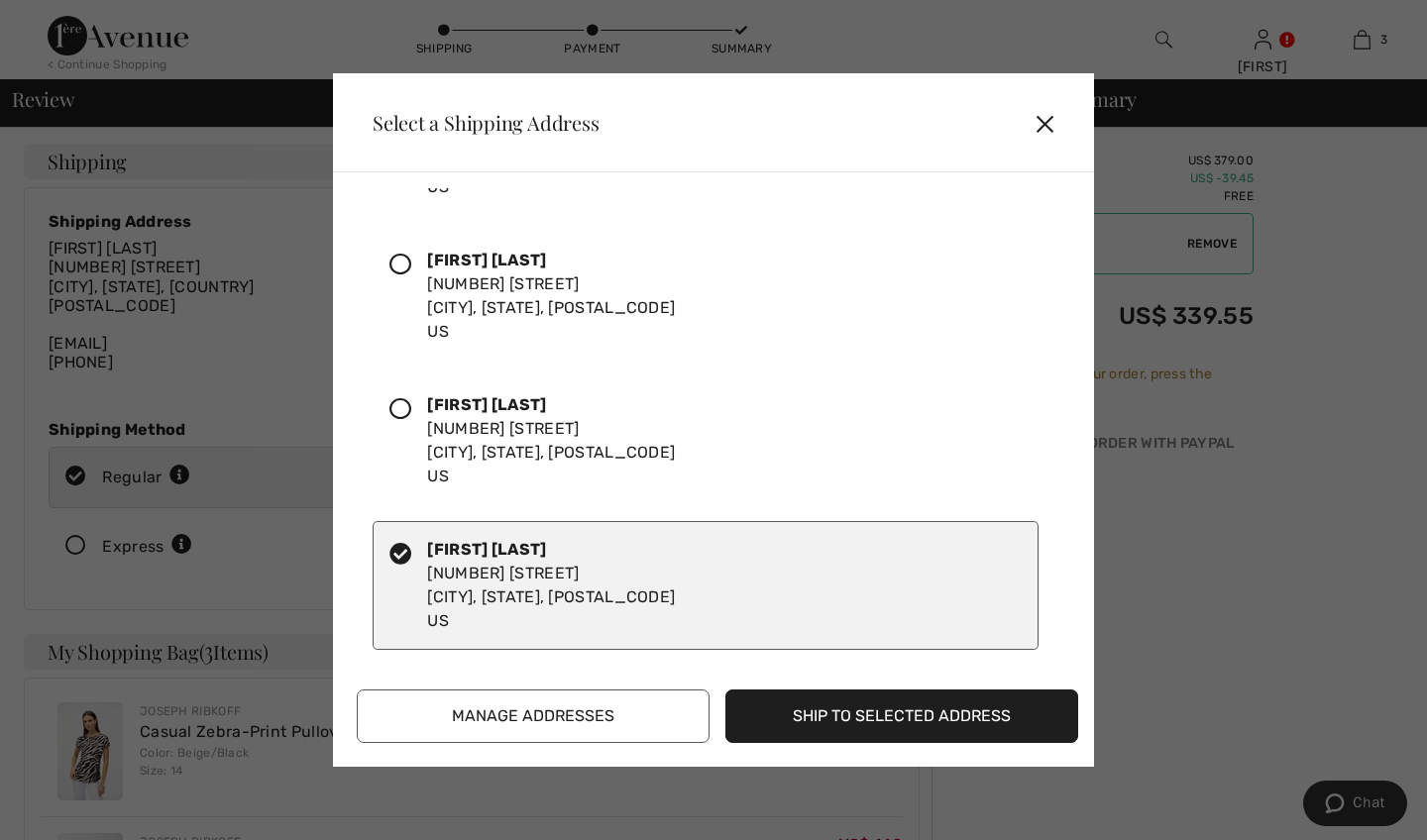 click on "Manage Addresses" at bounding box center [533, 716] 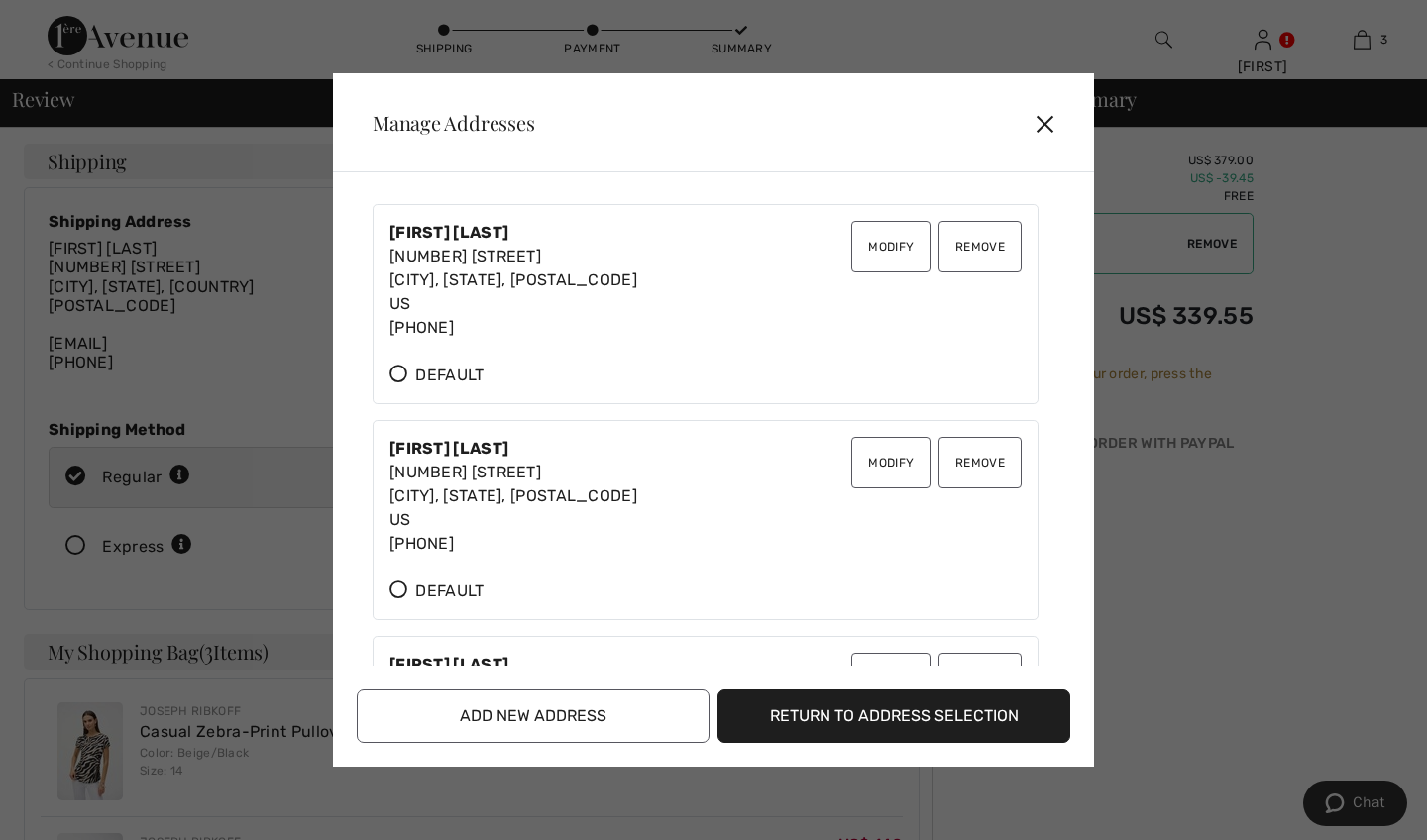 scroll, scrollTop: 7, scrollLeft: 0, axis: vertical 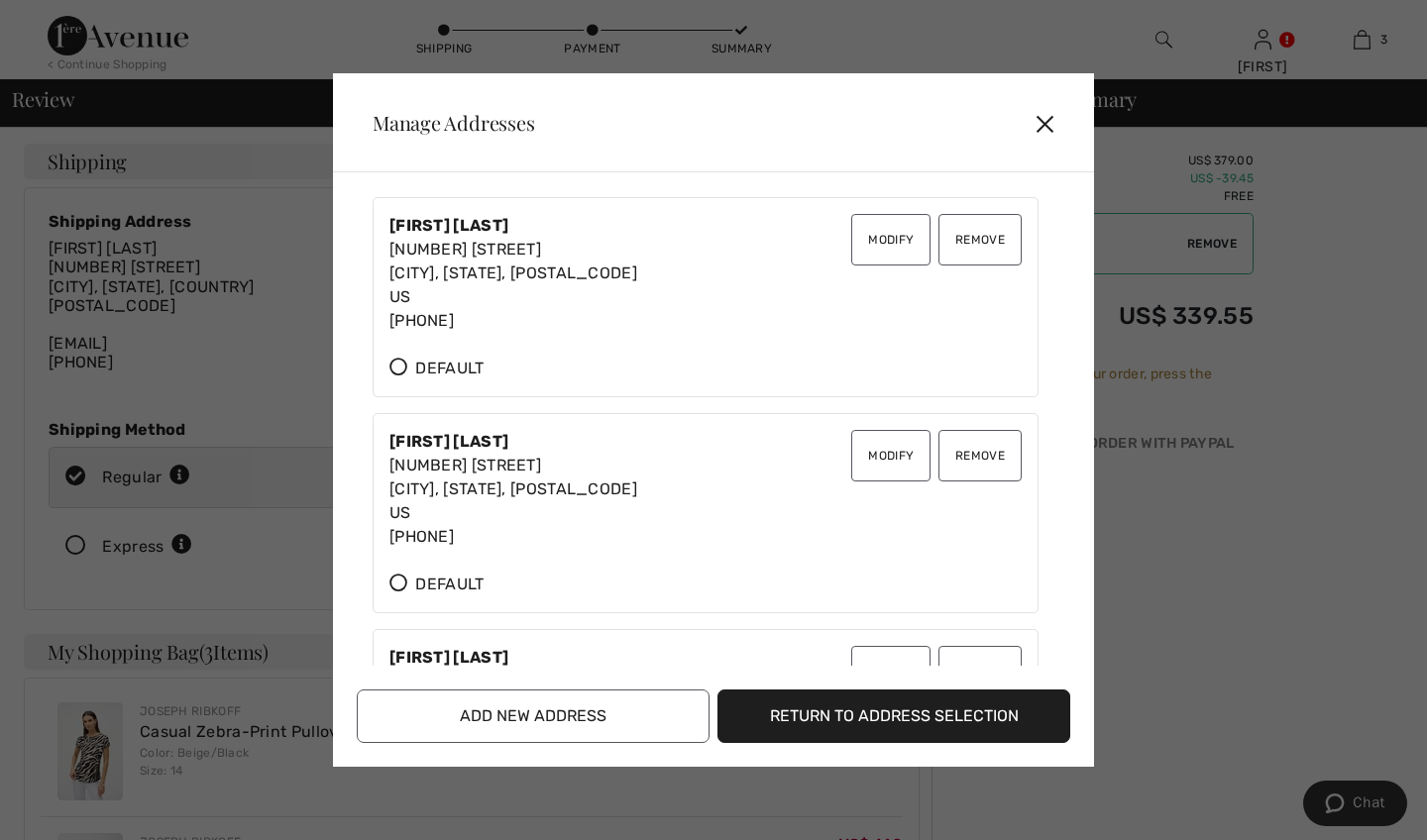 click on "Modify" at bounding box center [891, 240] 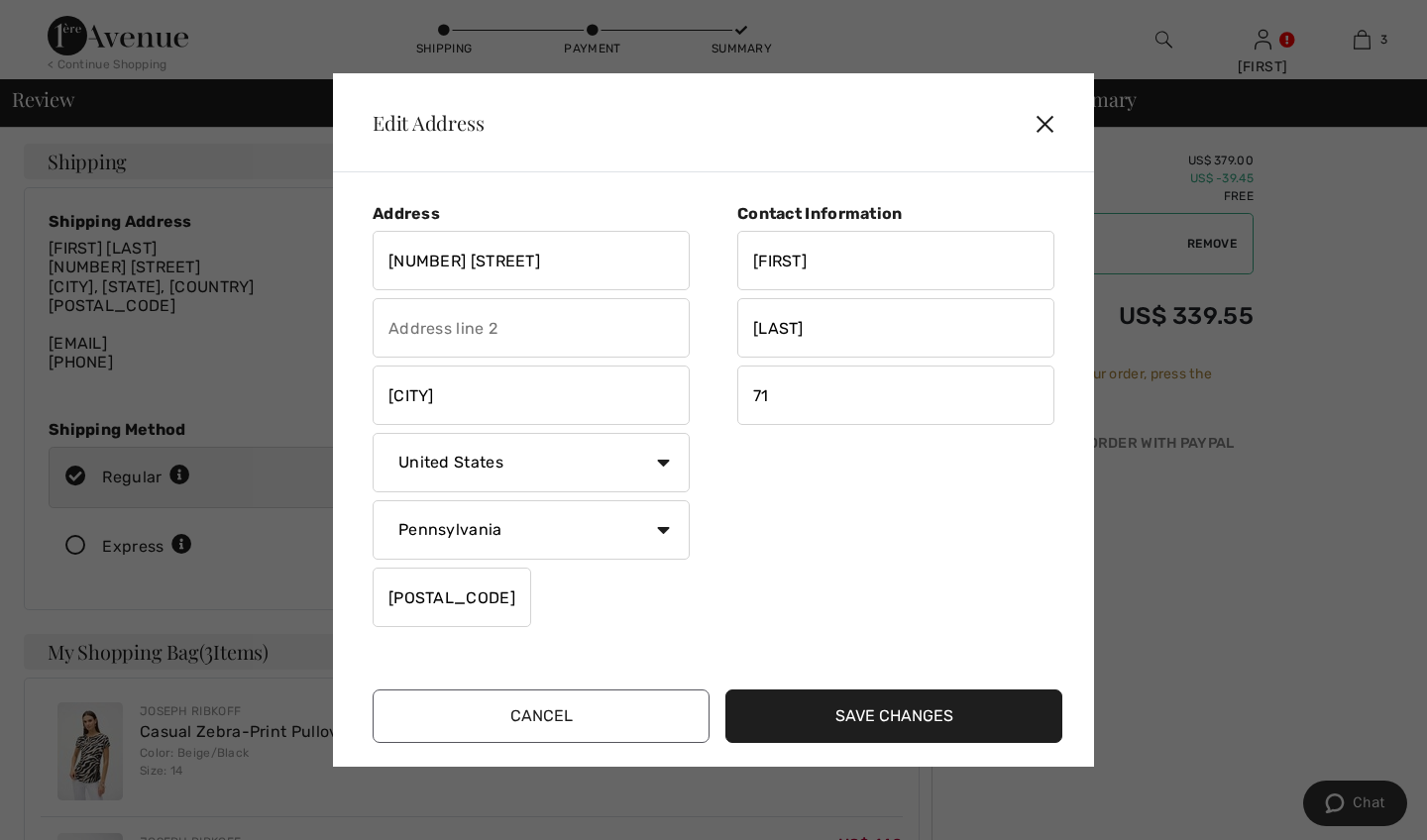 type on "7" 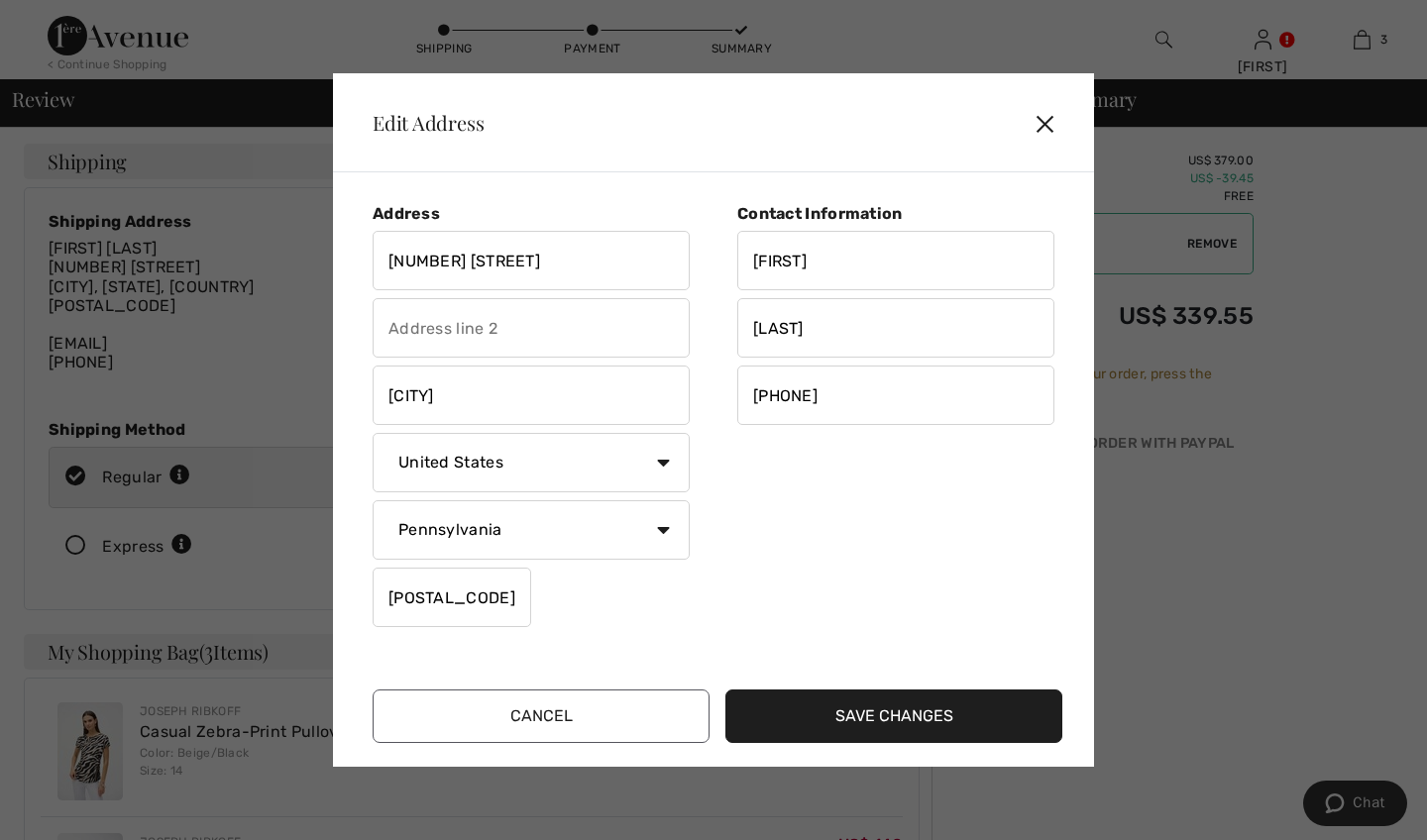 type on "[PHONE]" 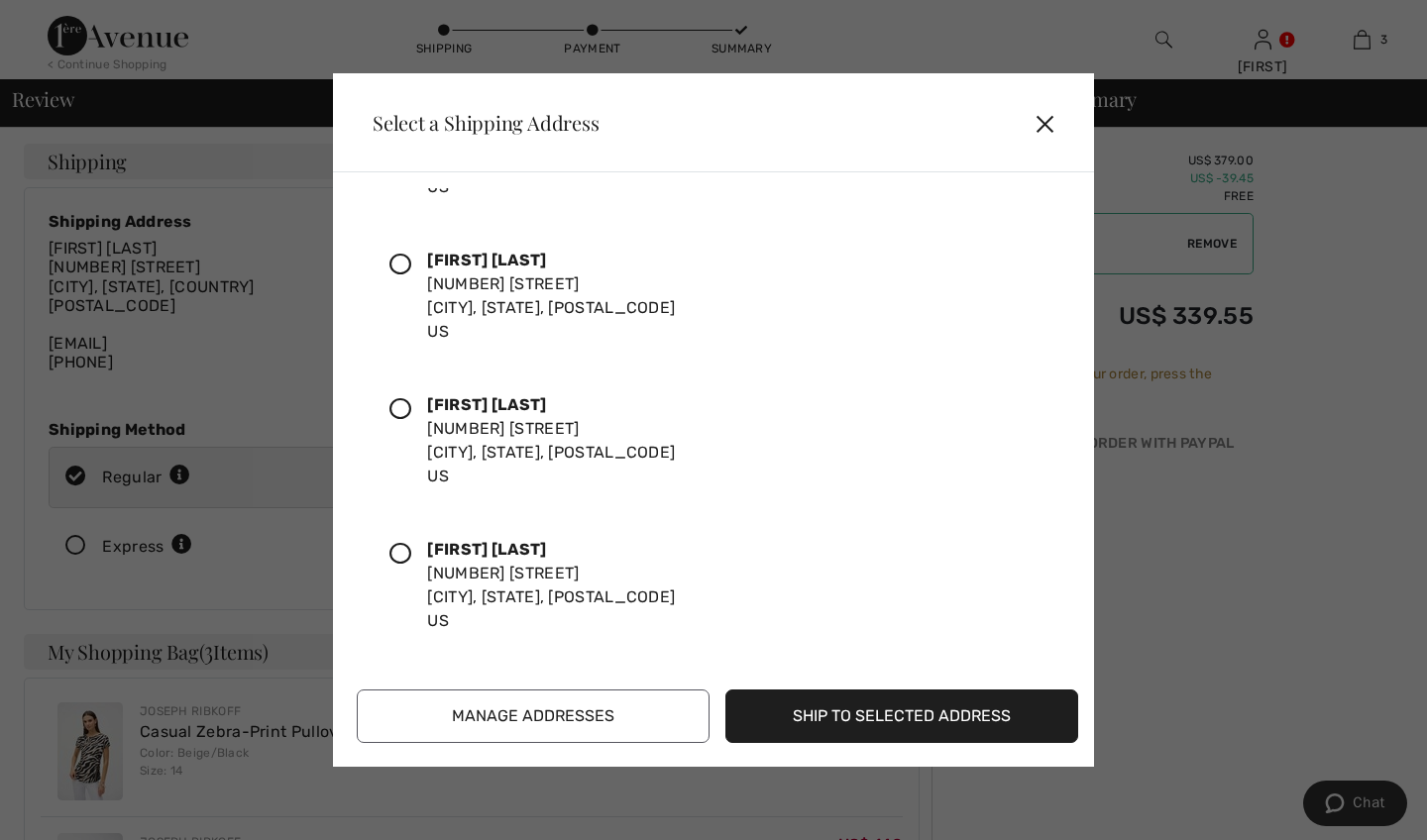 scroll, scrollTop: 262, scrollLeft: 0, axis: vertical 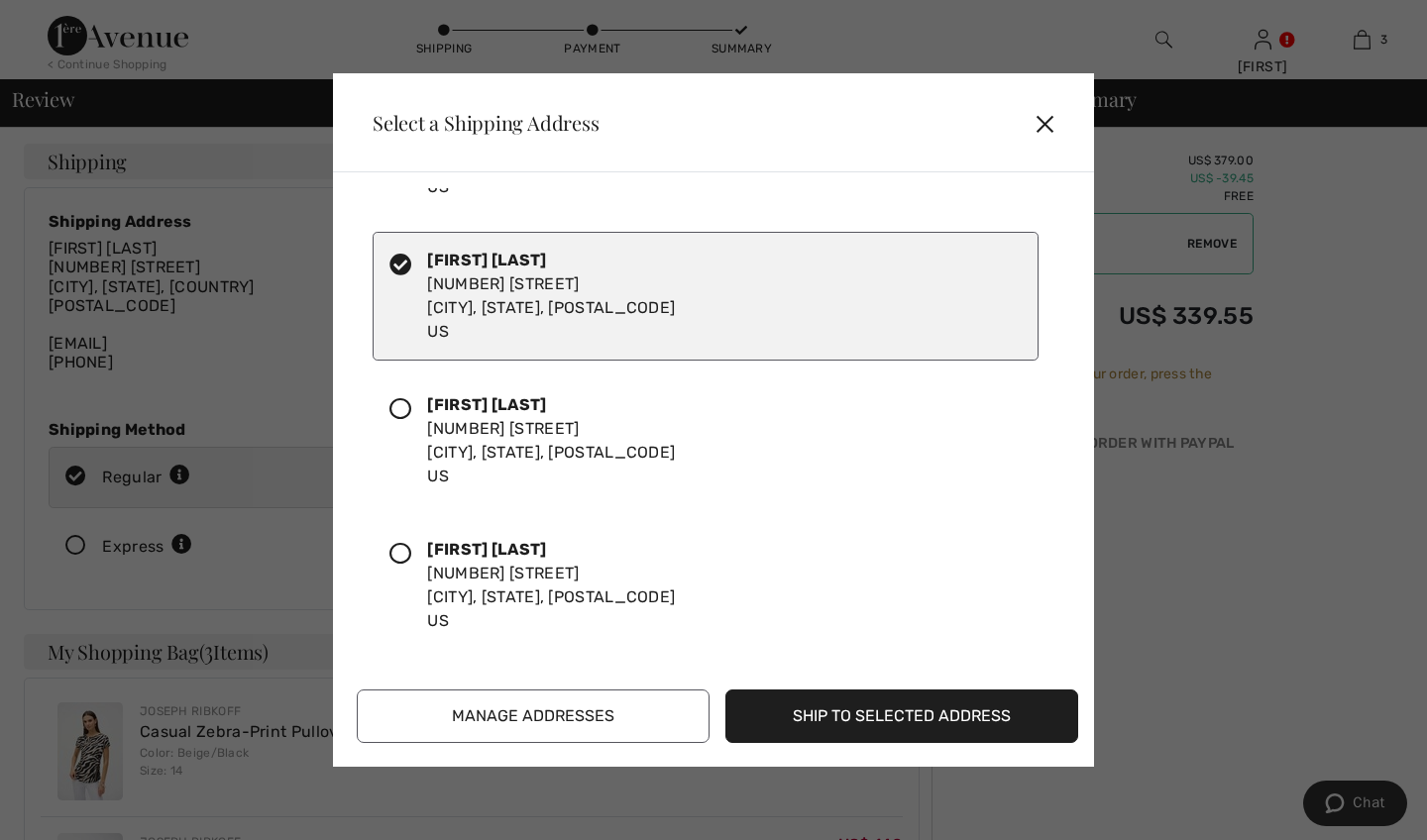 click on "Ship to Selected Address" at bounding box center [902, 716] 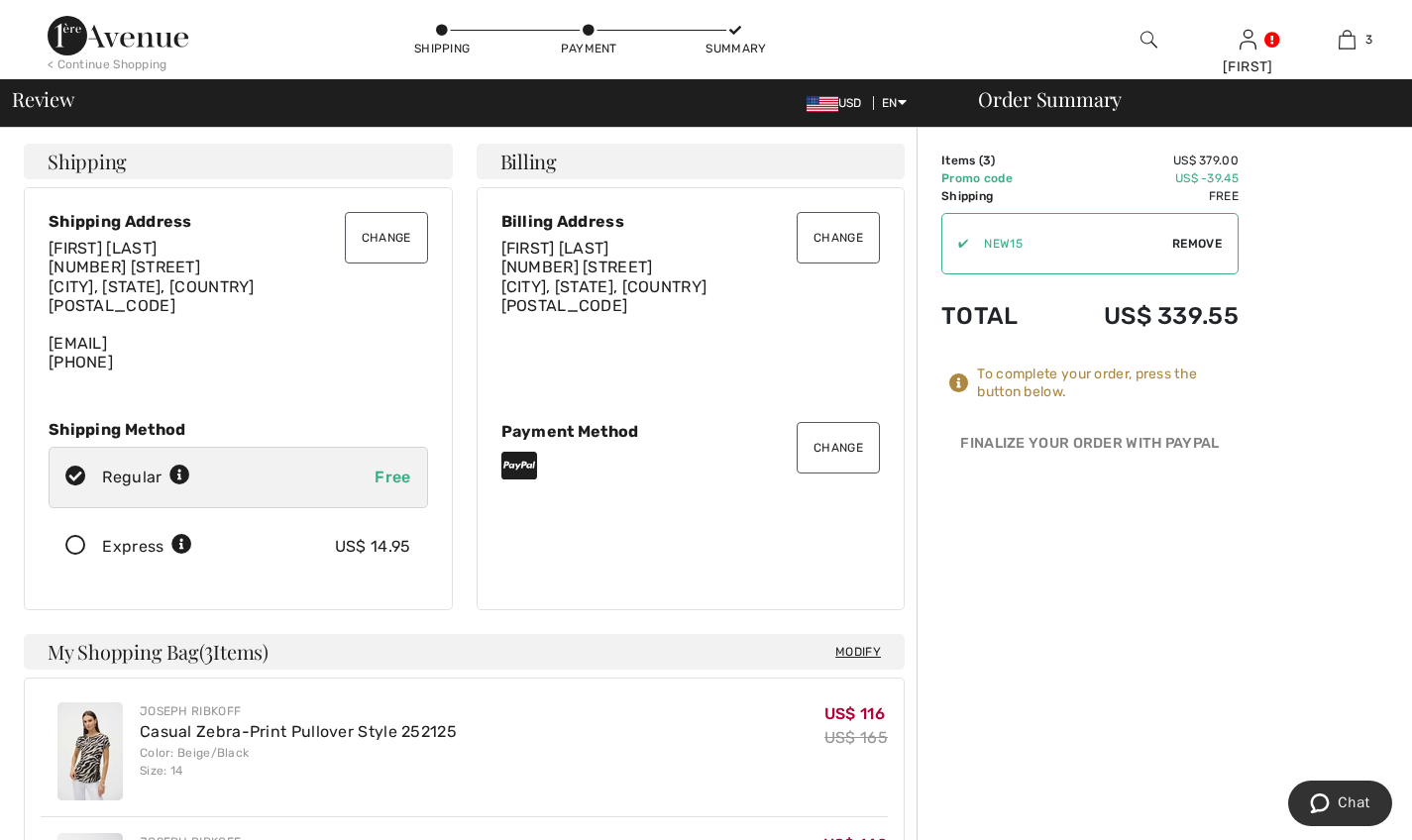 click on "Change" at bounding box center [386, 238] 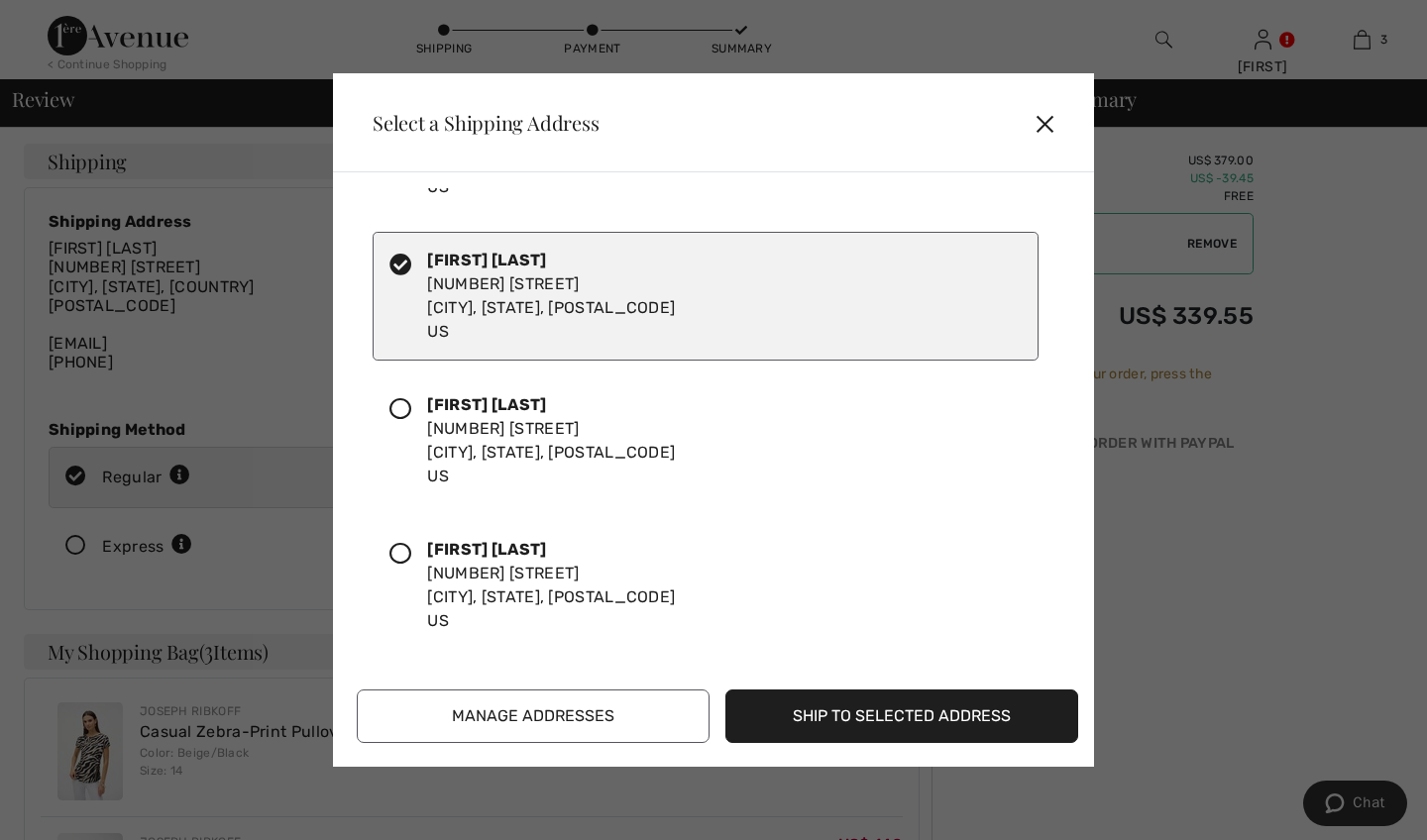 scroll, scrollTop: 262, scrollLeft: 0, axis: vertical 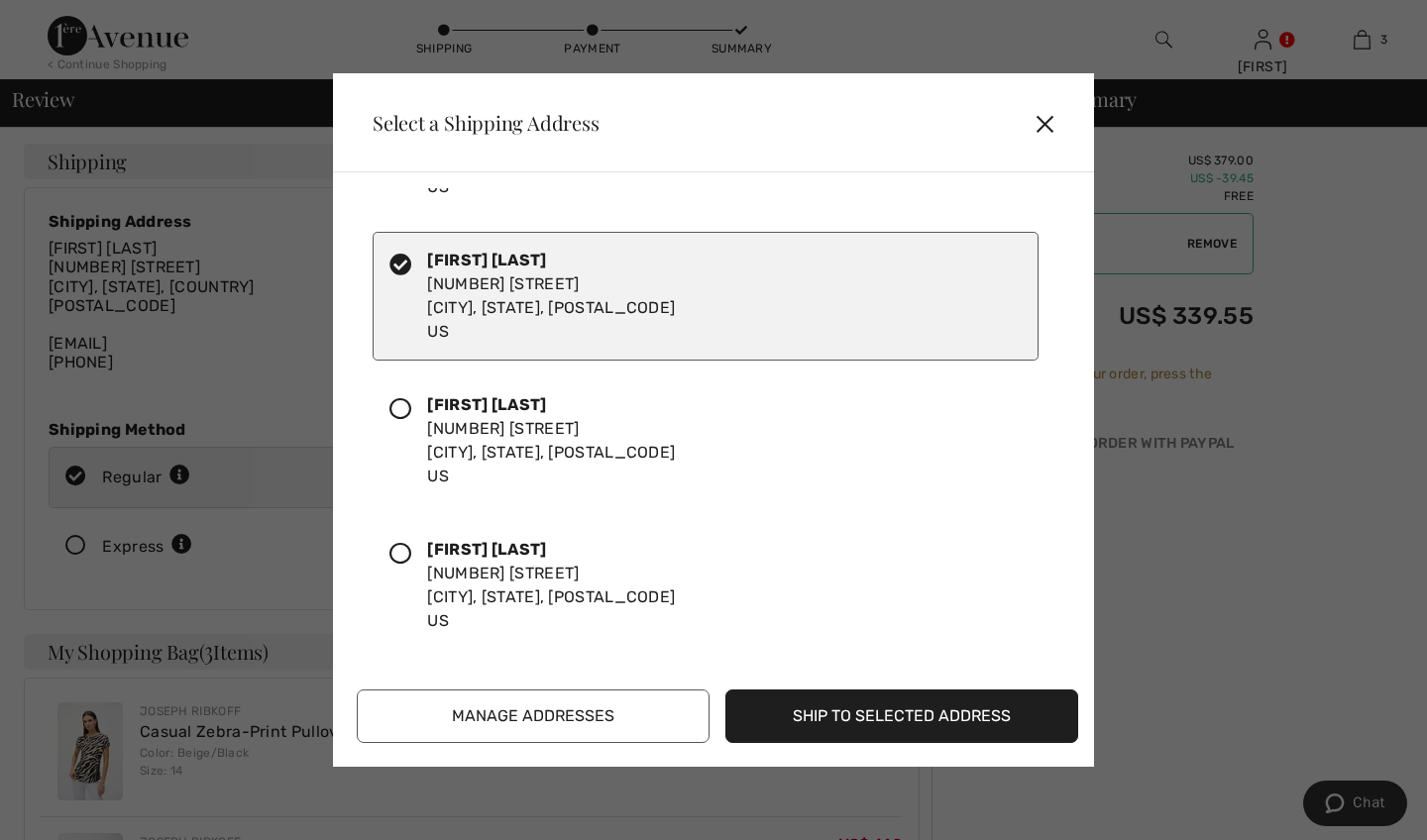 click on "Manage Addresses" at bounding box center (533, 716) 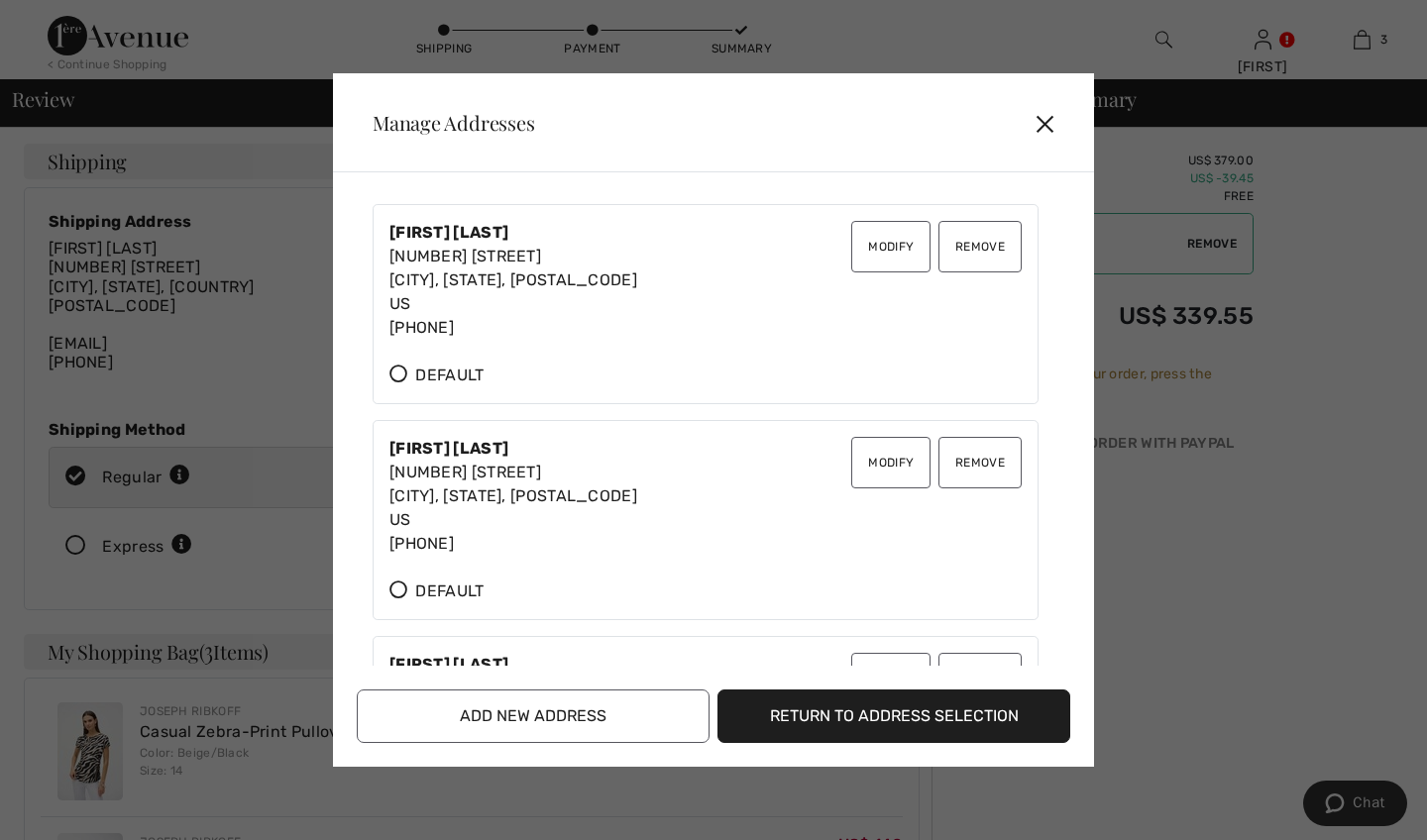 click on "Modify" at bounding box center (891, 463) 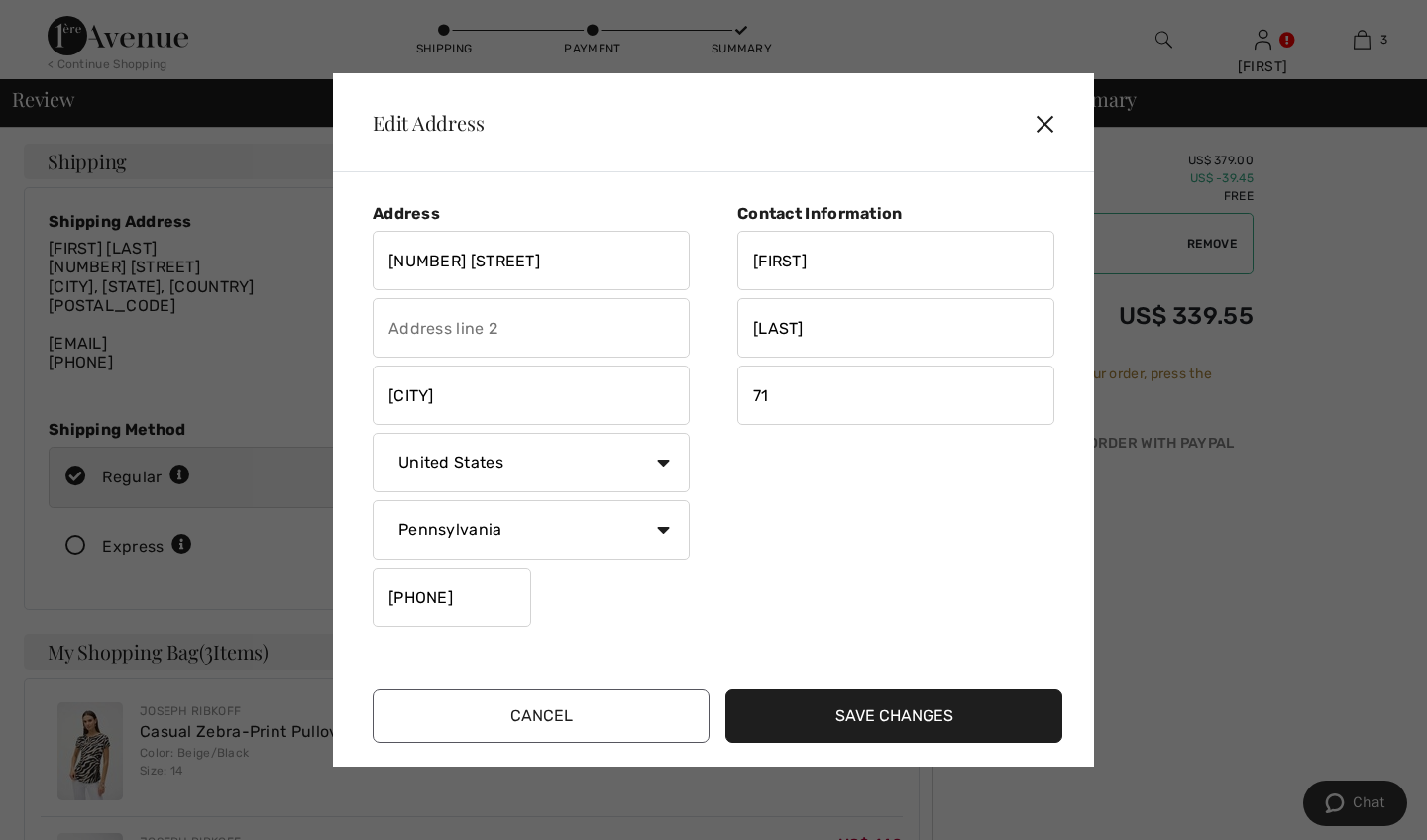 type on "7" 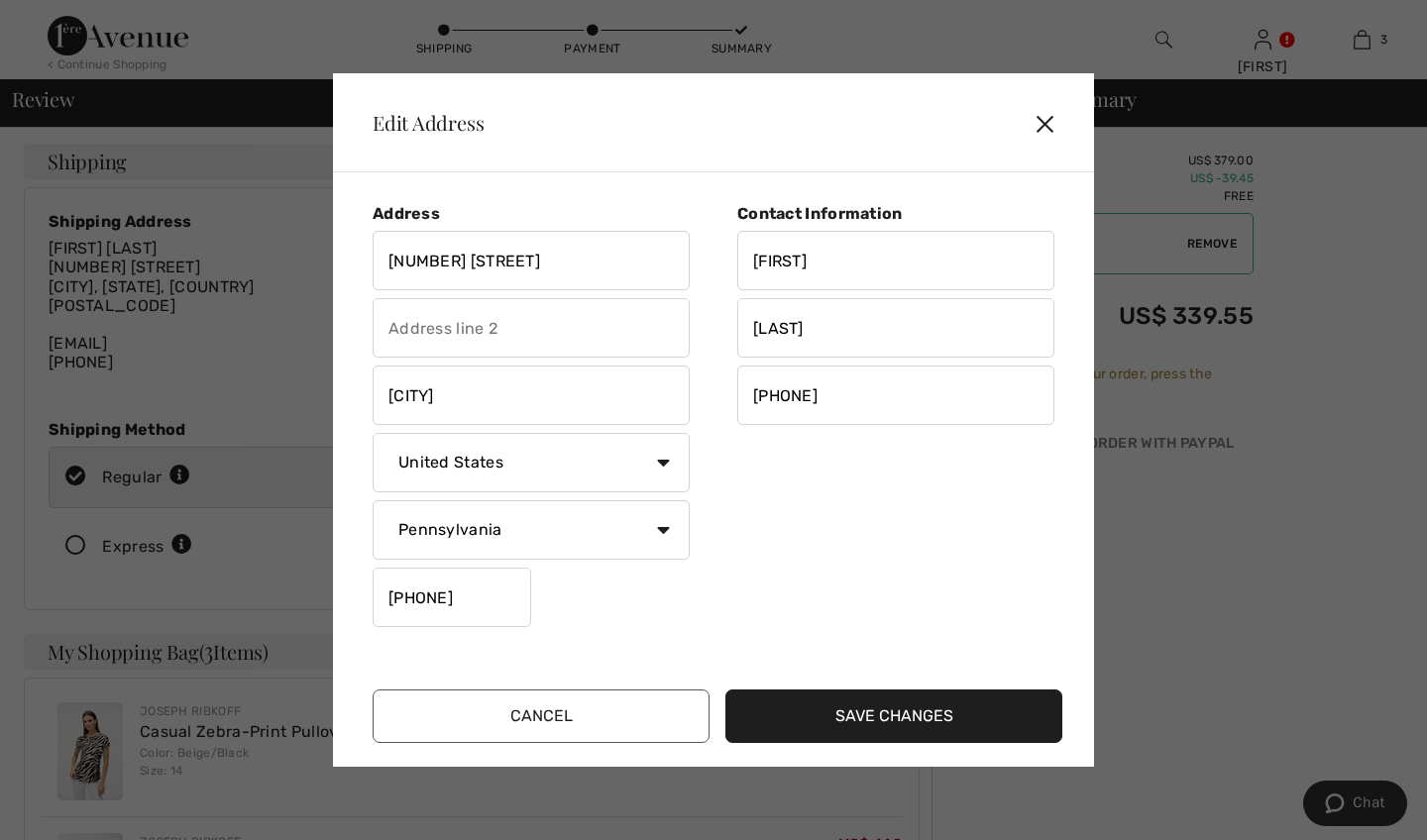 type on "[PHONE]" 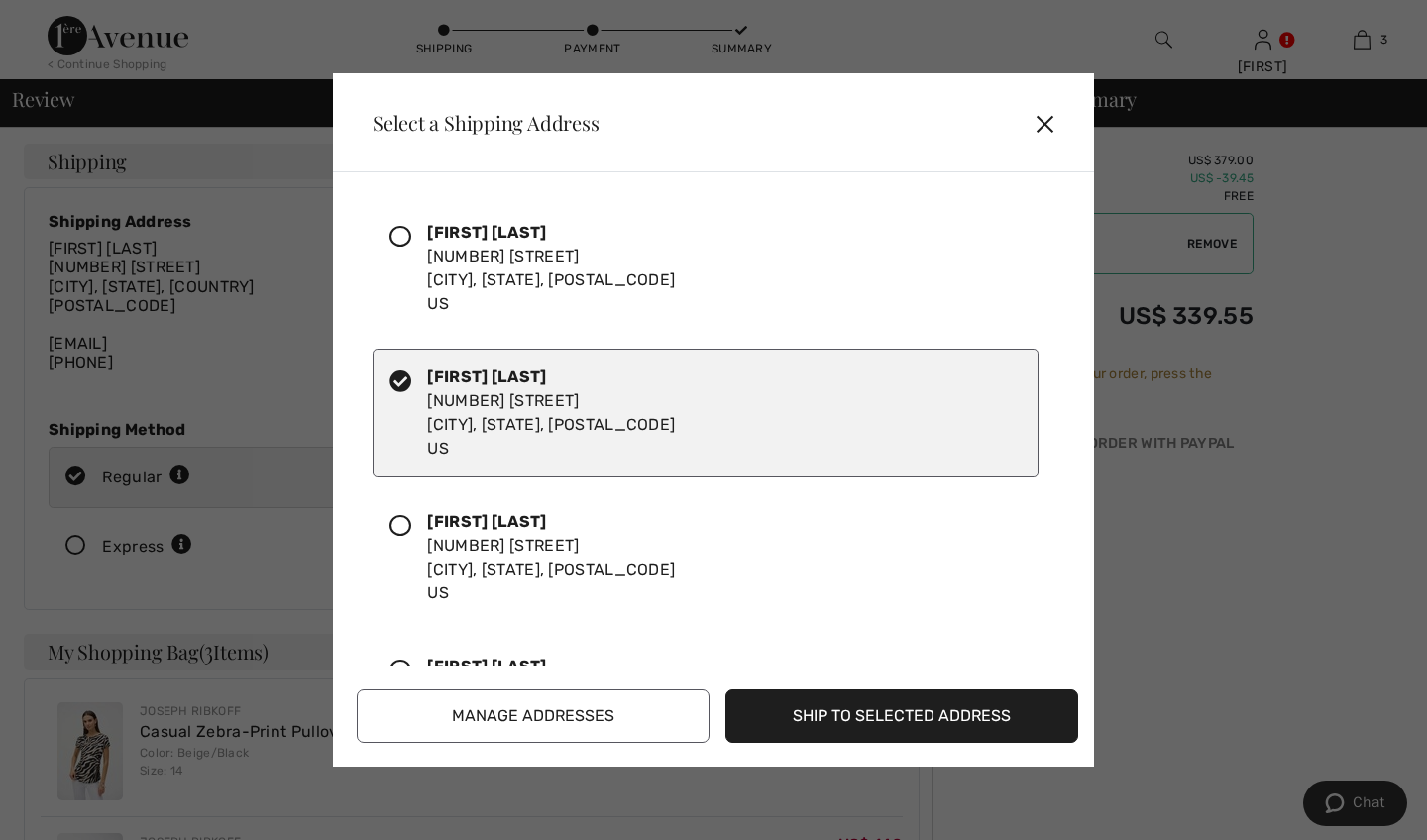 click on "Ship to Selected Address" at bounding box center (902, 716) 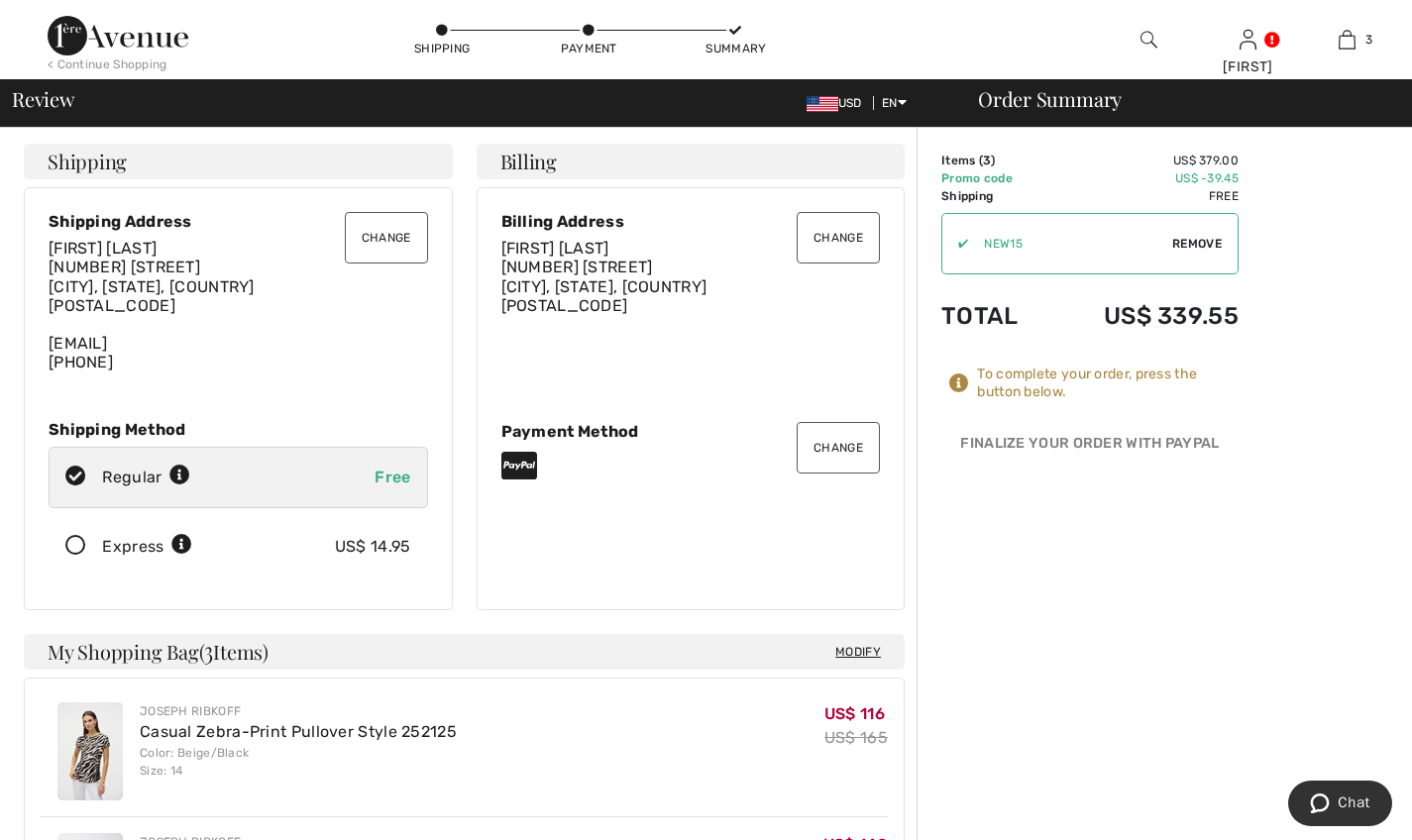 drag, startPoint x: 165, startPoint y: 361, endPoint x: 0, endPoint y: 426, distance: 177.34148 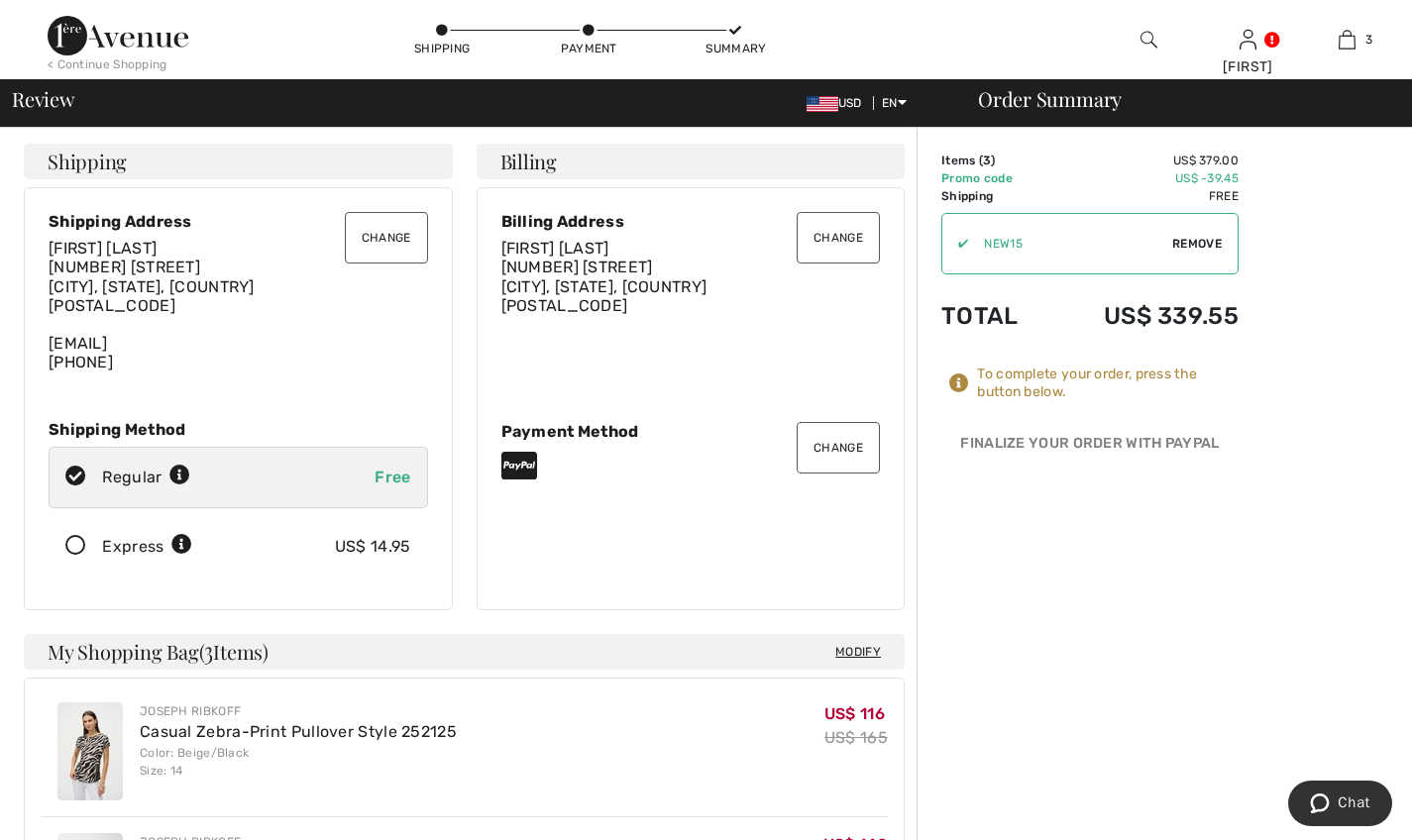 drag, startPoint x: 170, startPoint y: 352, endPoint x: 0, endPoint y: 386, distance: 173.36666 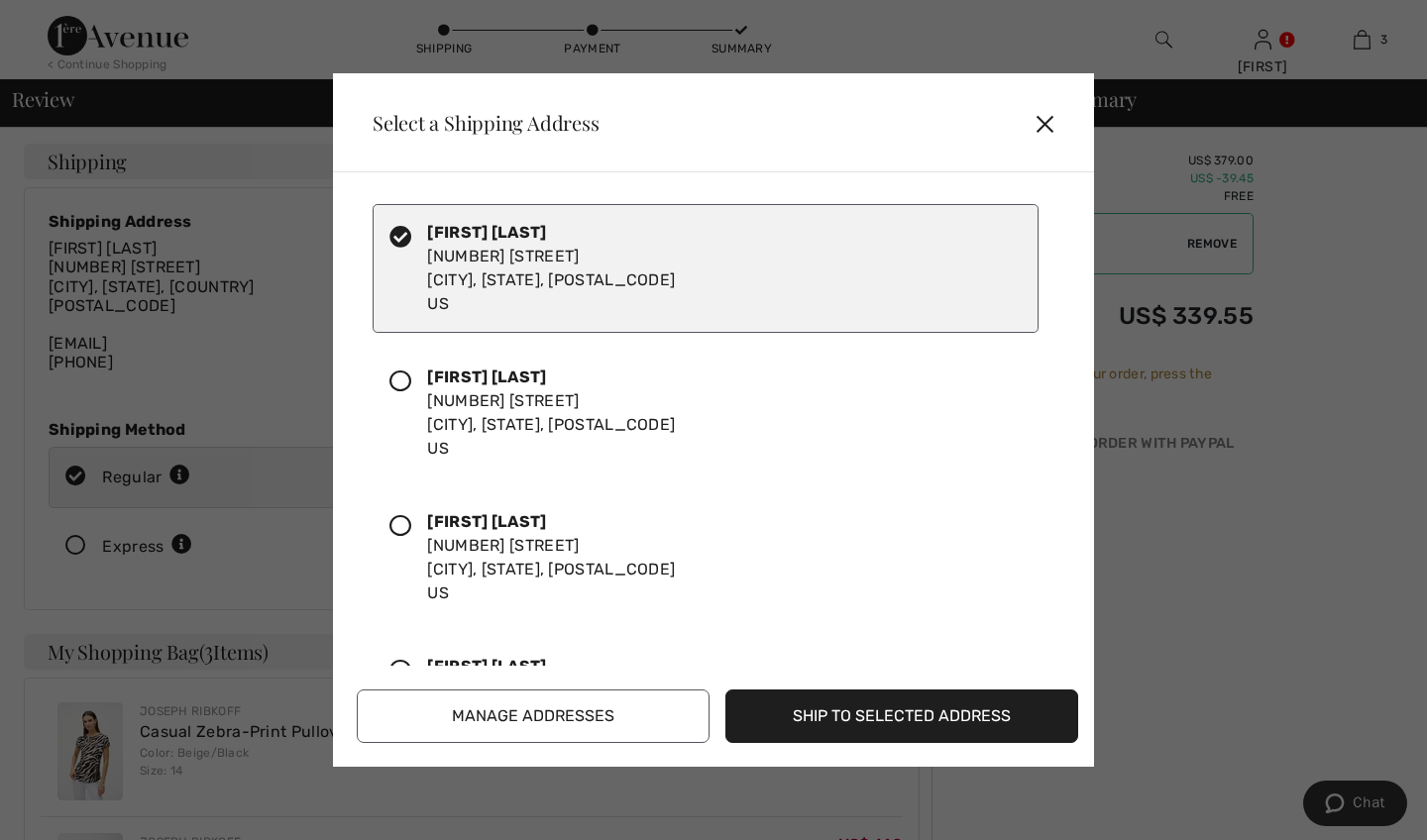 scroll, scrollTop: 0, scrollLeft: 0, axis: both 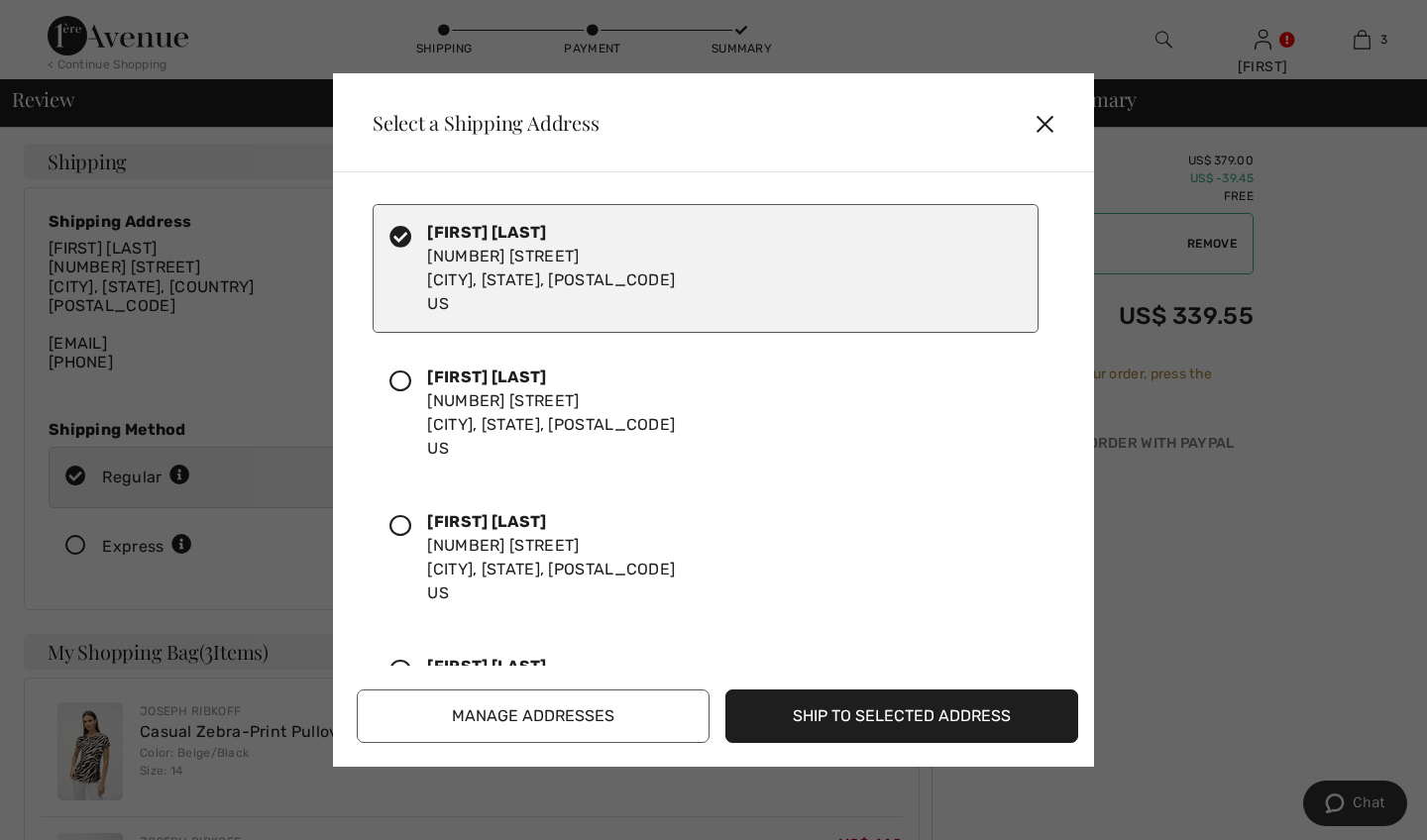 click at bounding box center (400, 381) 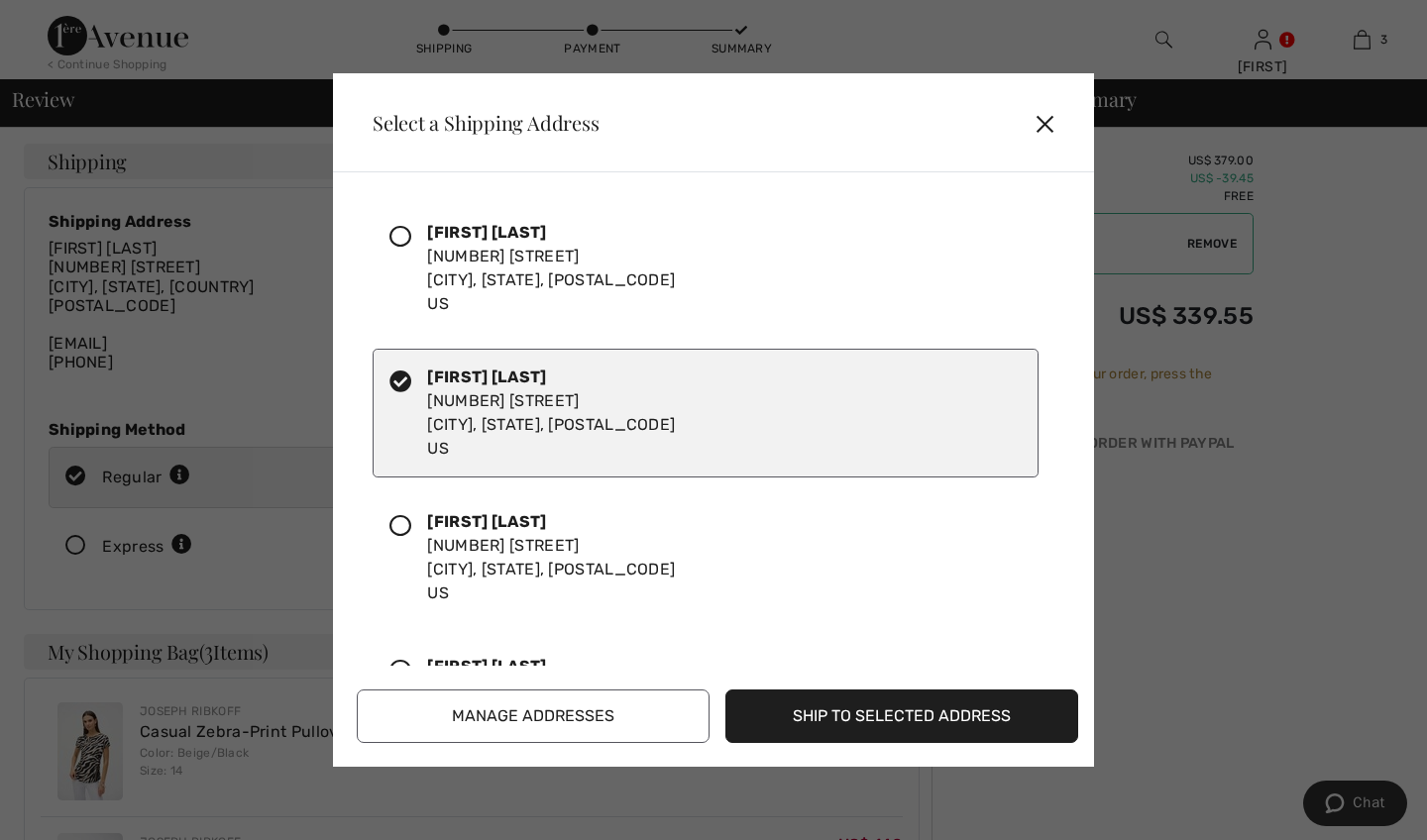 click at bounding box center (400, 237) 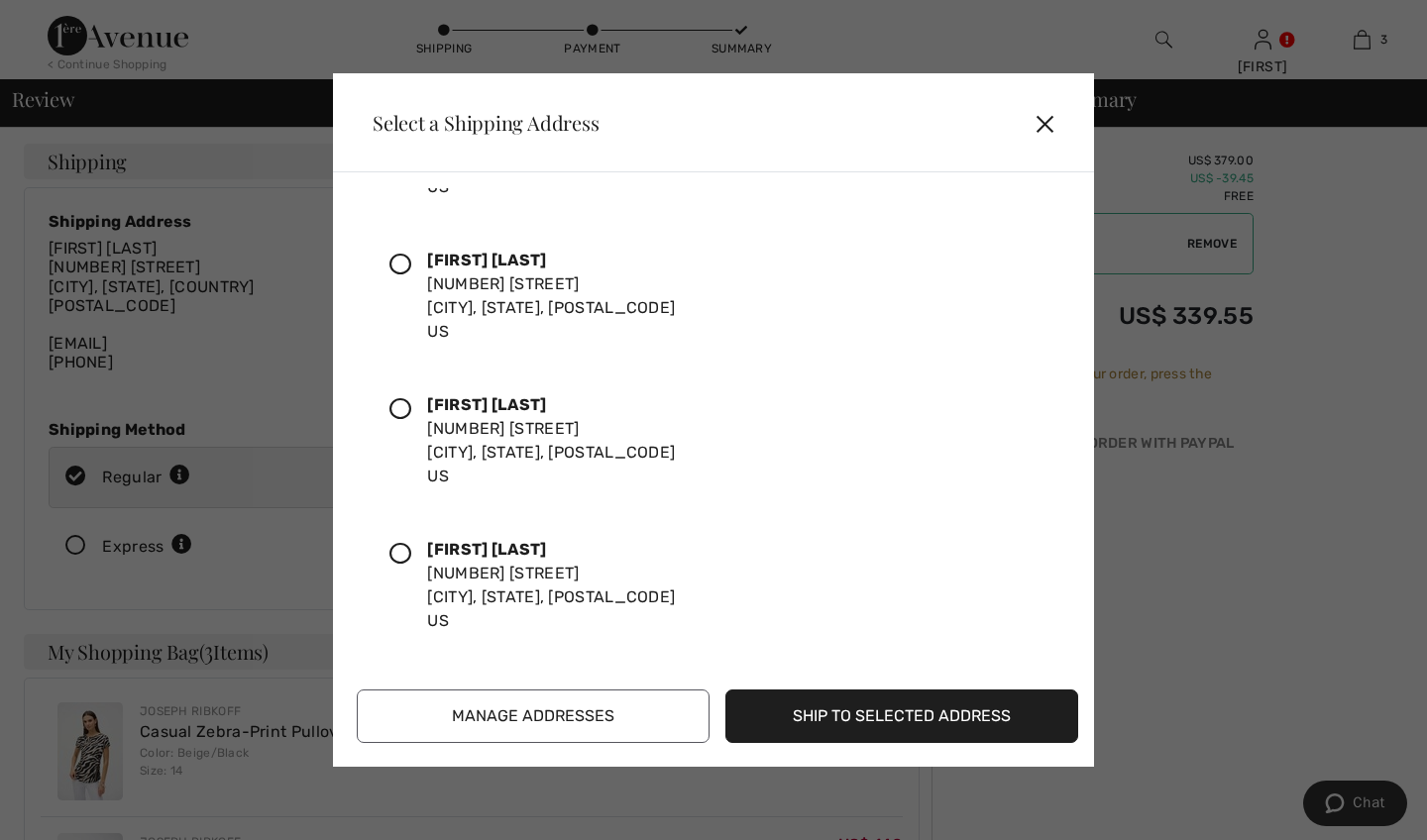 scroll, scrollTop: 262, scrollLeft: 0, axis: vertical 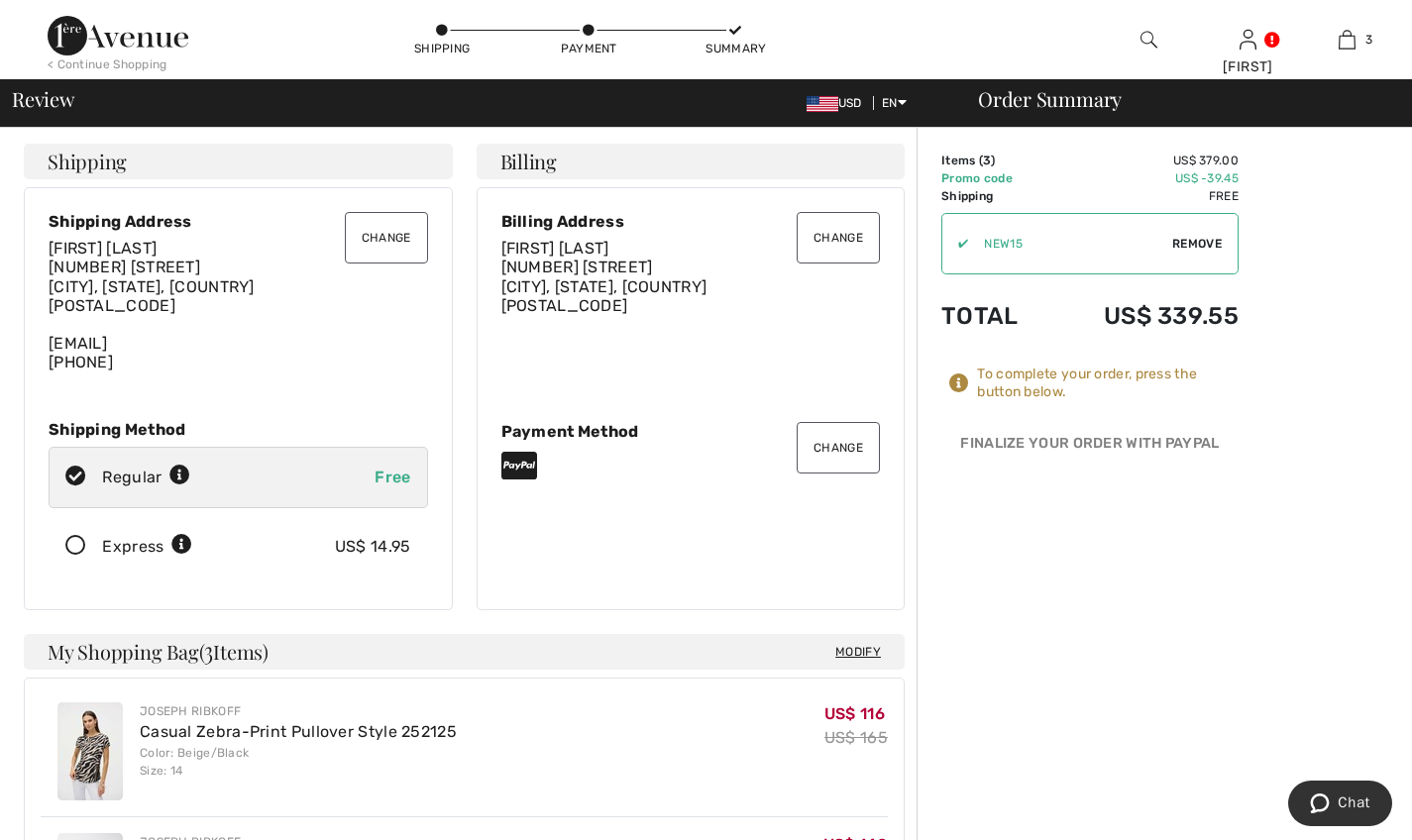 click on "Change" at bounding box center (386, 238) 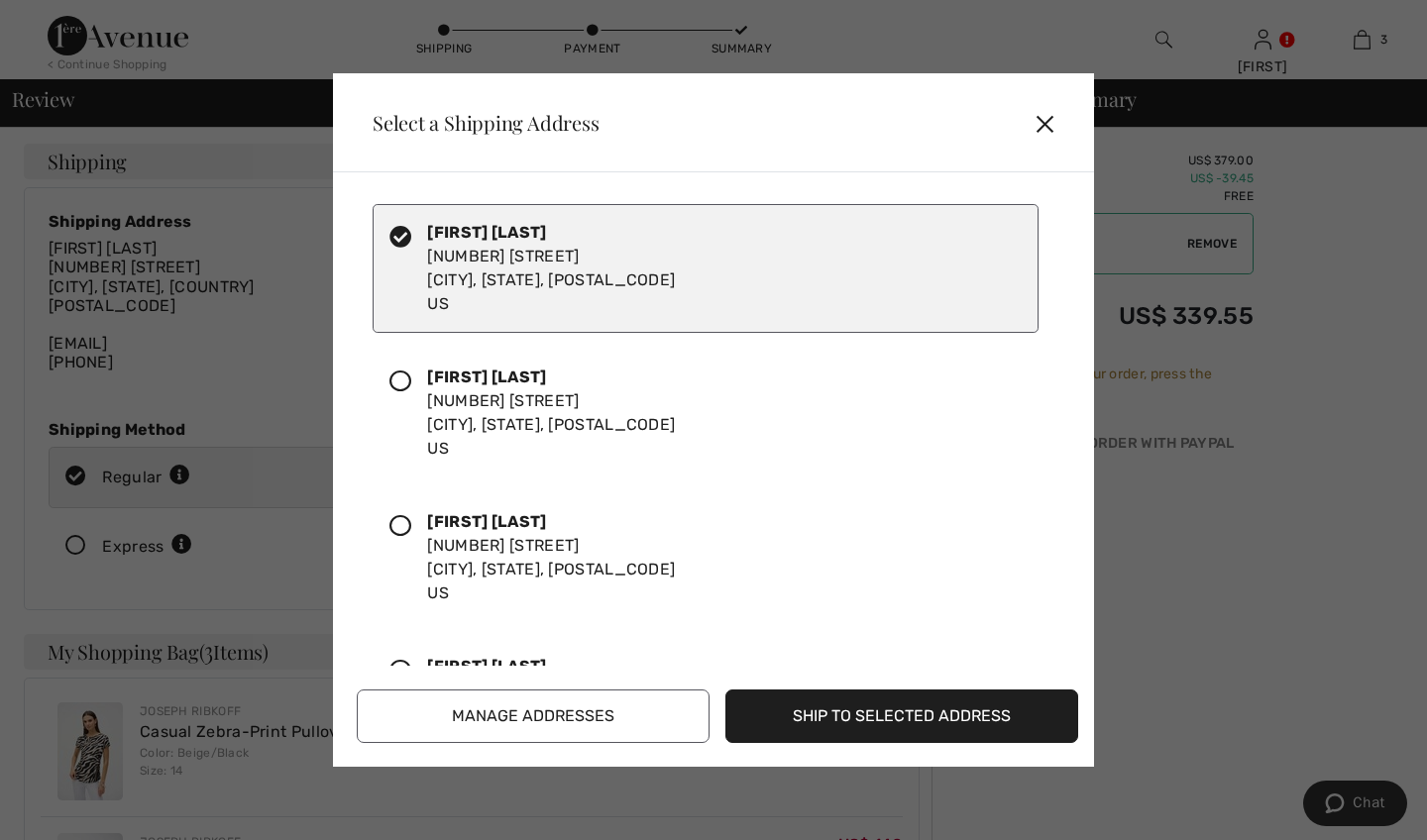 click on "✕" at bounding box center (1052, 123) 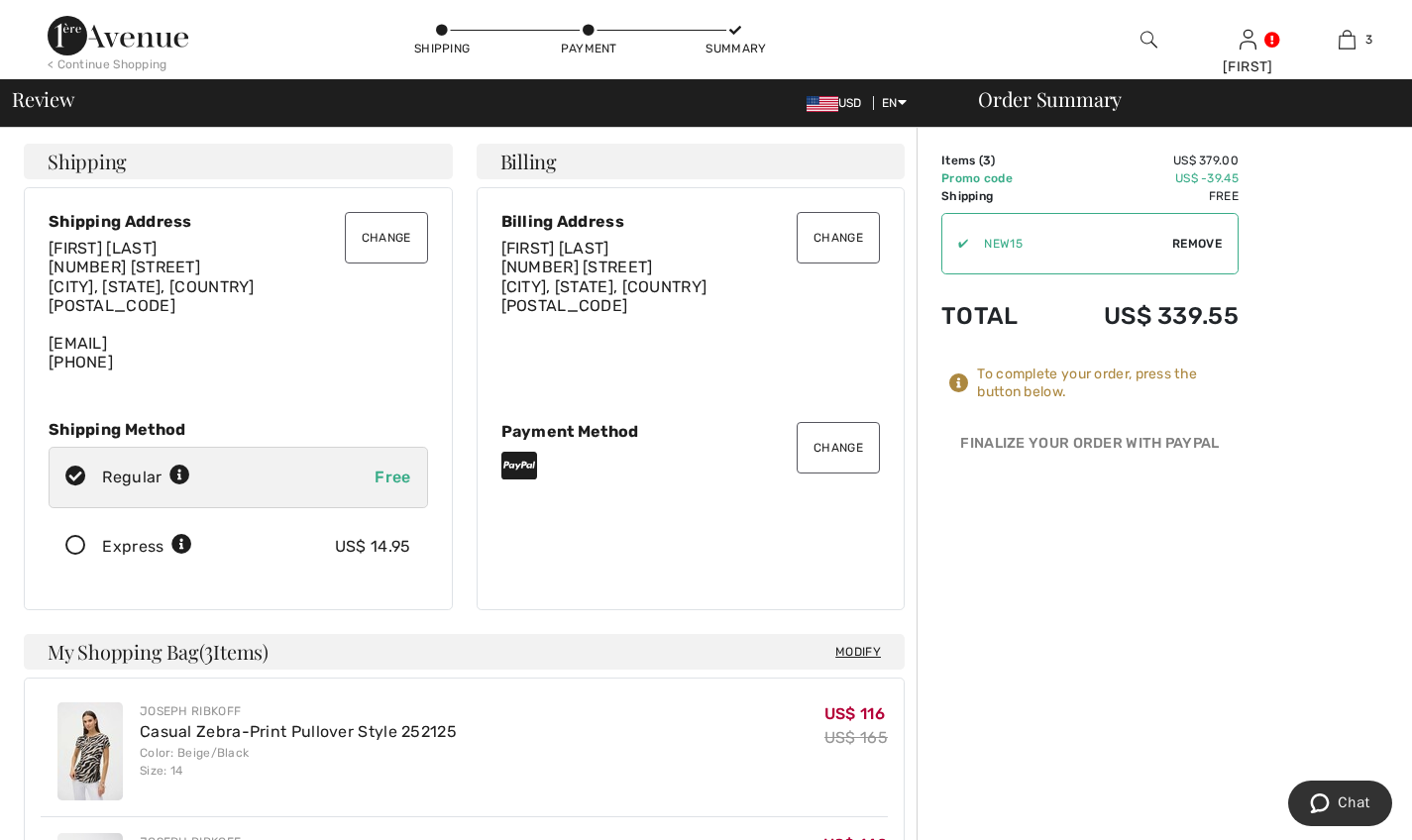drag, startPoint x: 162, startPoint y: 362, endPoint x: 0, endPoint y: 368, distance: 162.1111 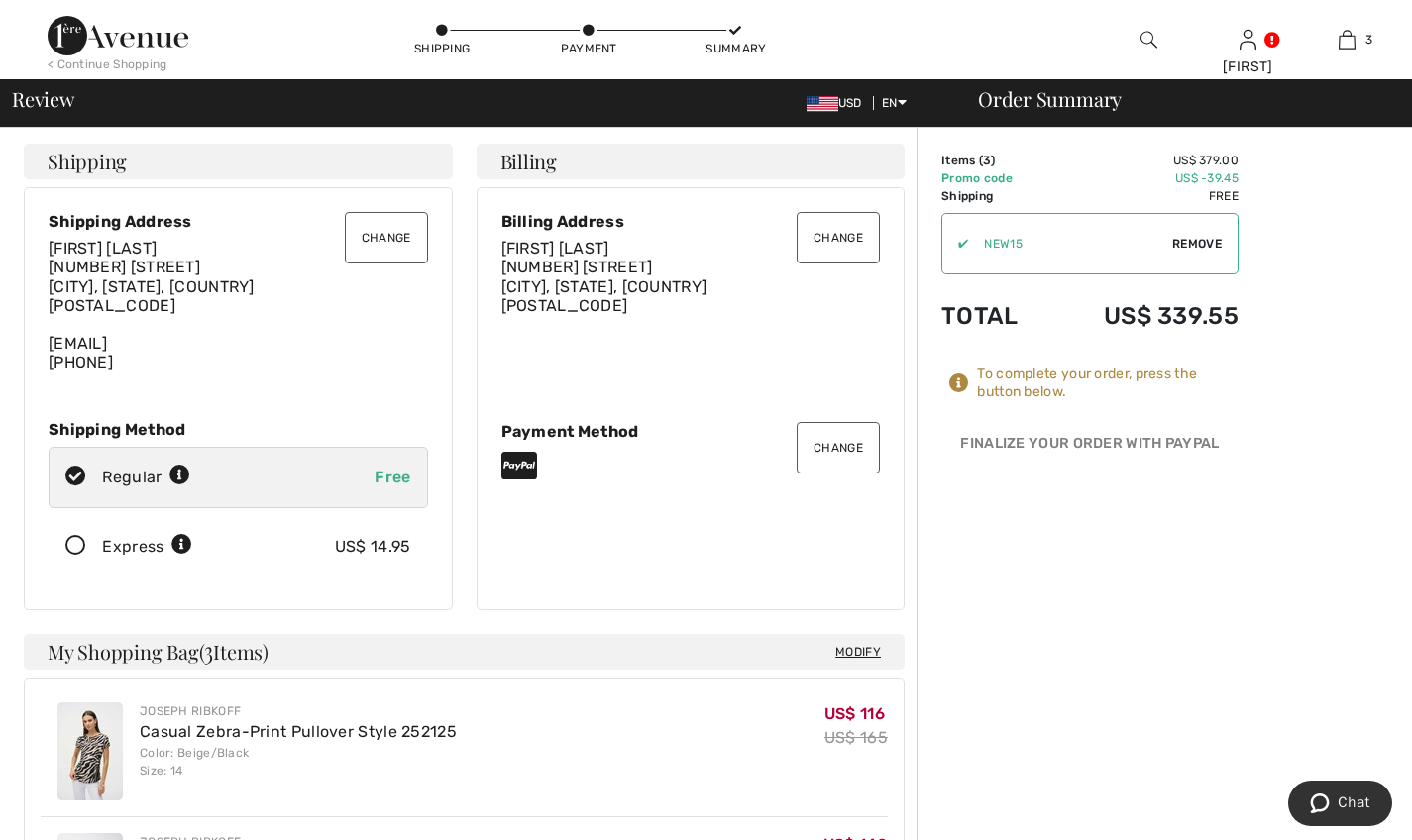 click on "Change" at bounding box center (386, 238) 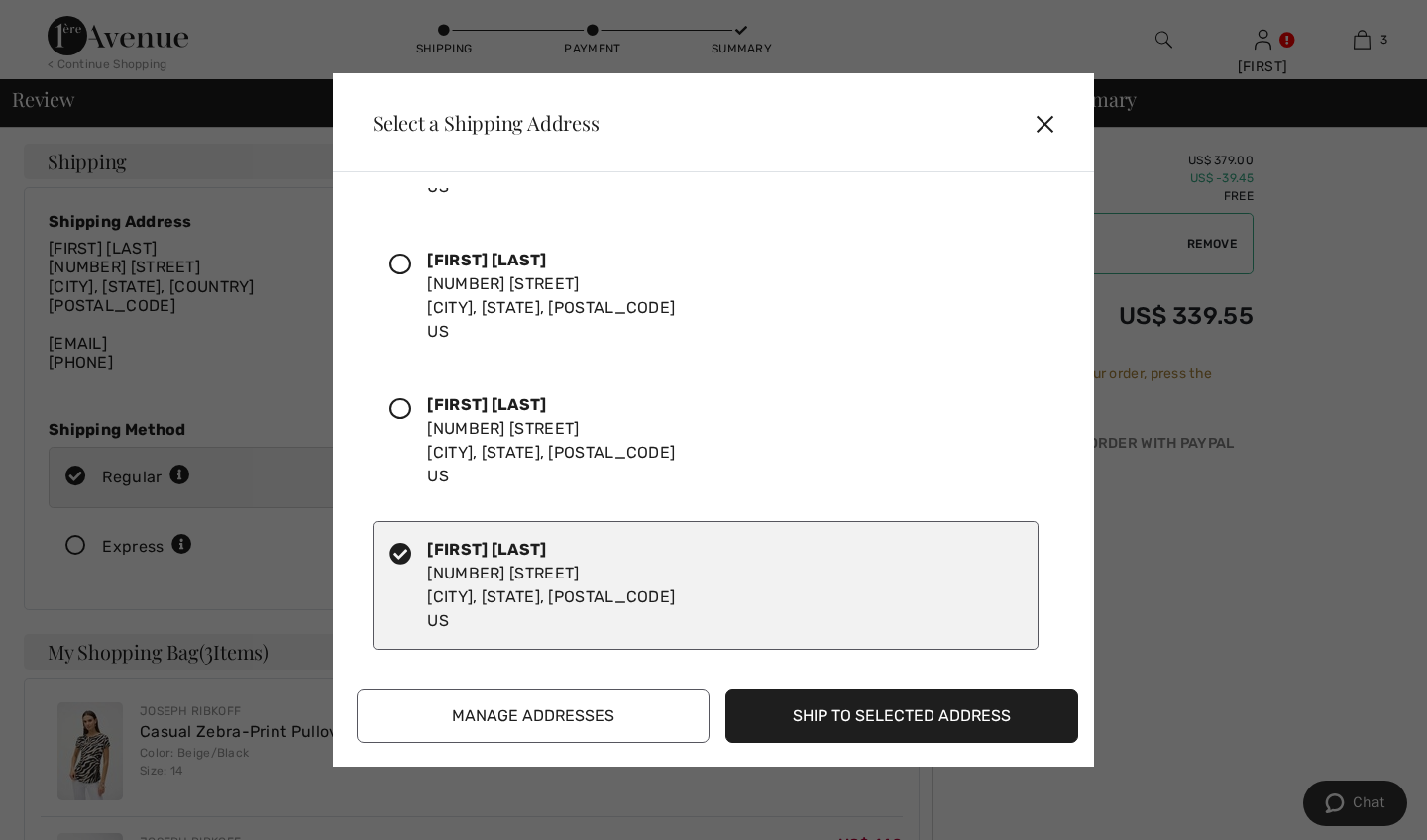 scroll, scrollTop: 262, scrollLeft: 0, axis: vertical 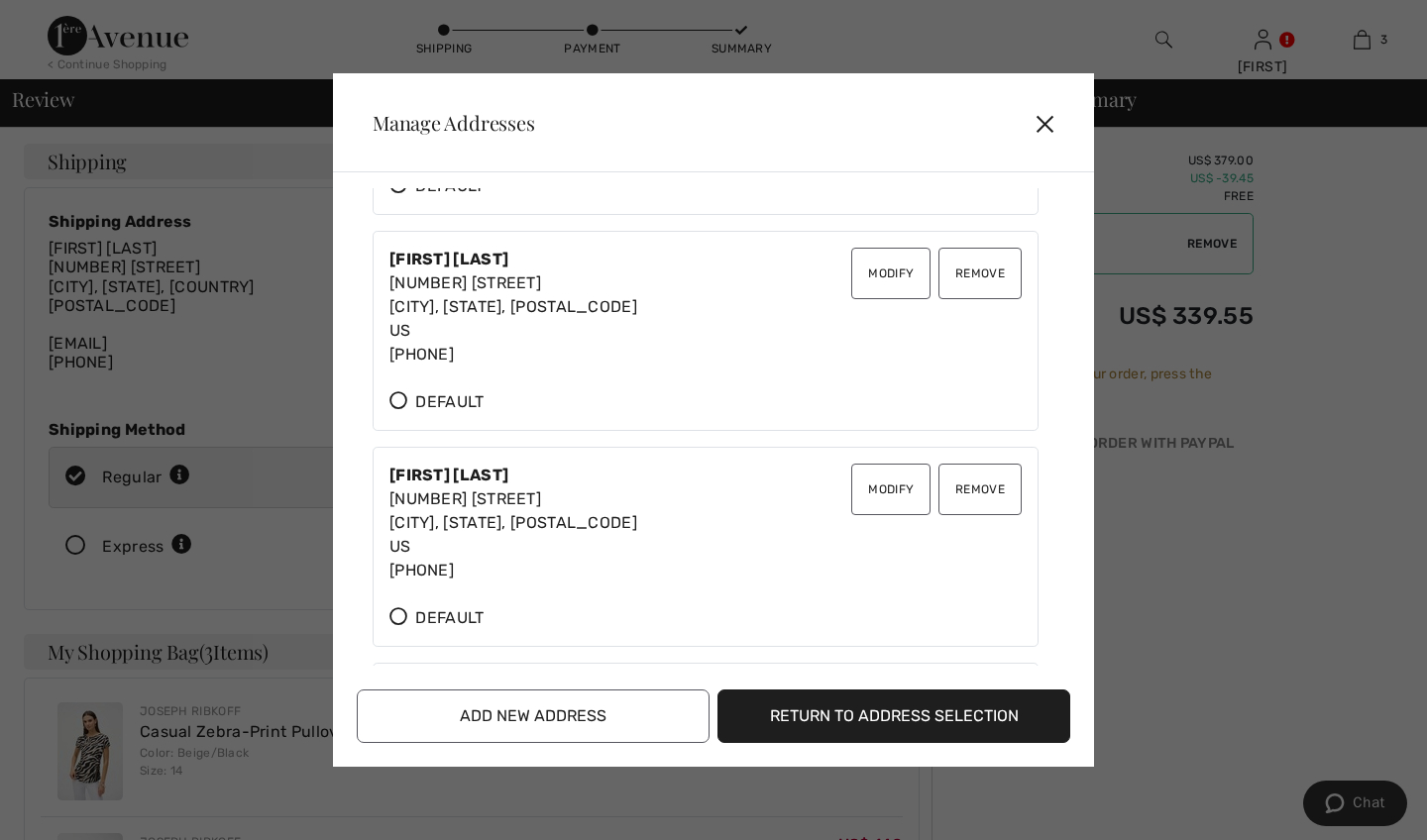 click on "Modify" at bounding box center (891, 489) 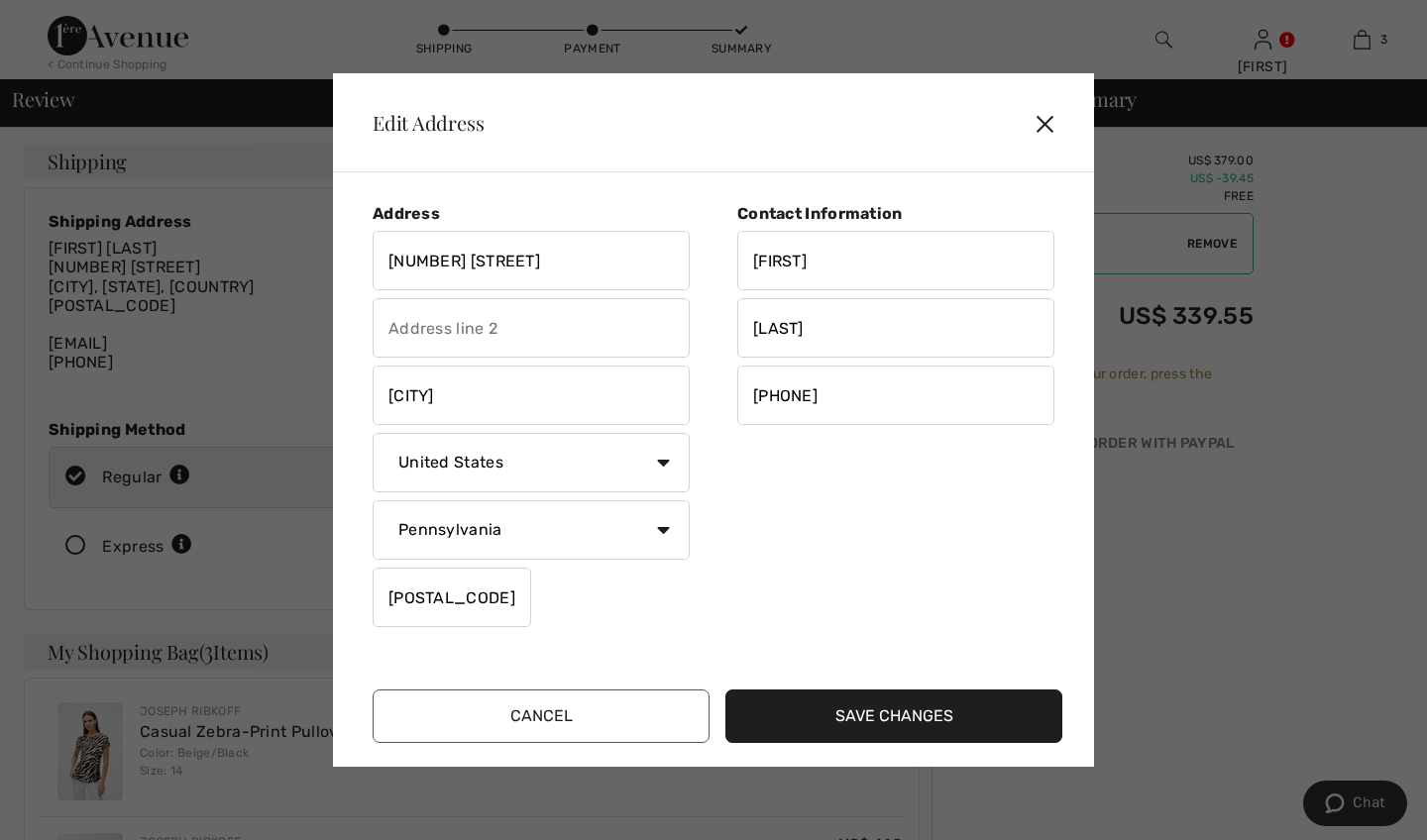 drag, startPoint x: 905, startPoint y: 382, endPoint x: 852, endPoint y: 397, distance: 55.081757 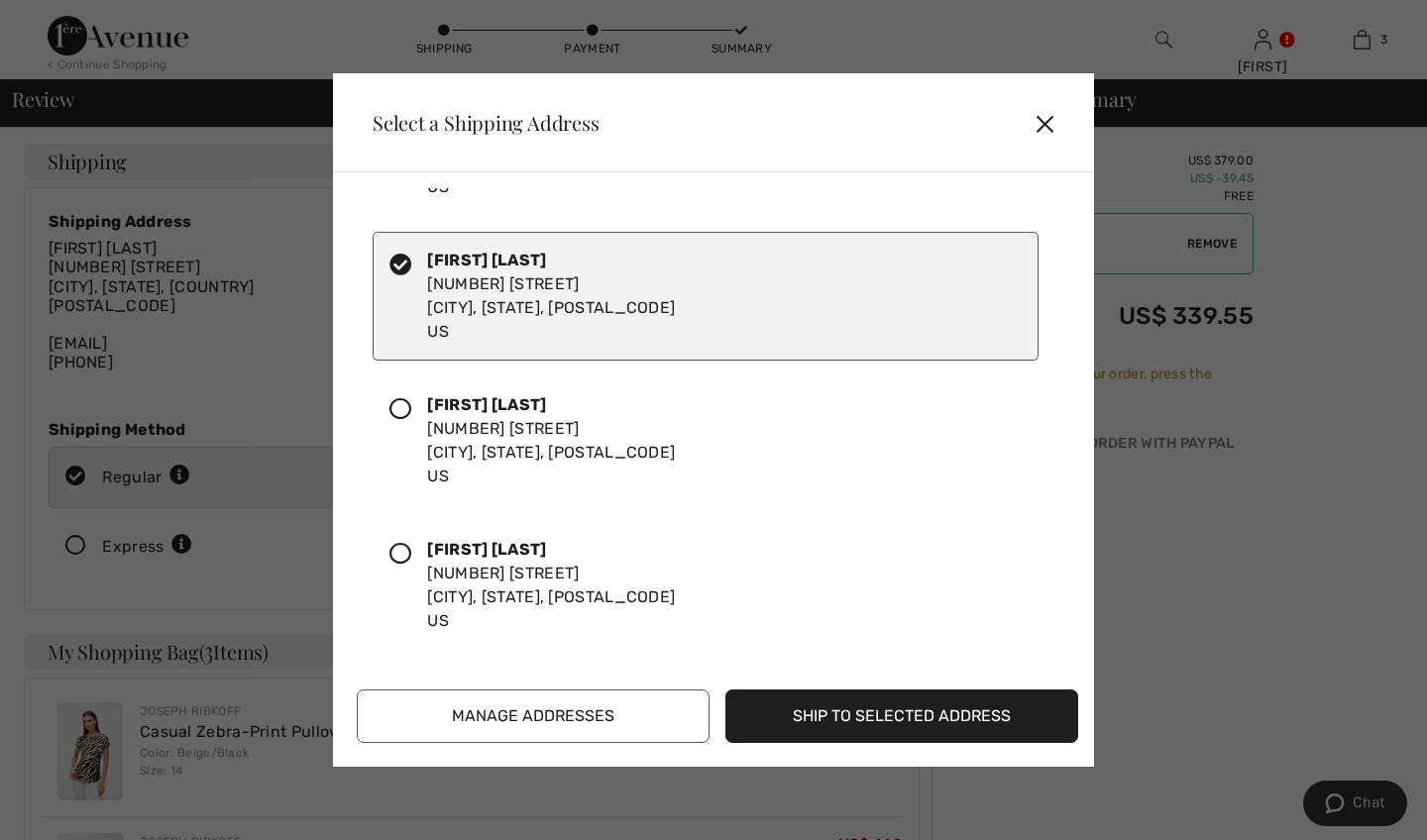 scroll, scrollTop: 262, scrollLeft: 0, axis: vertical 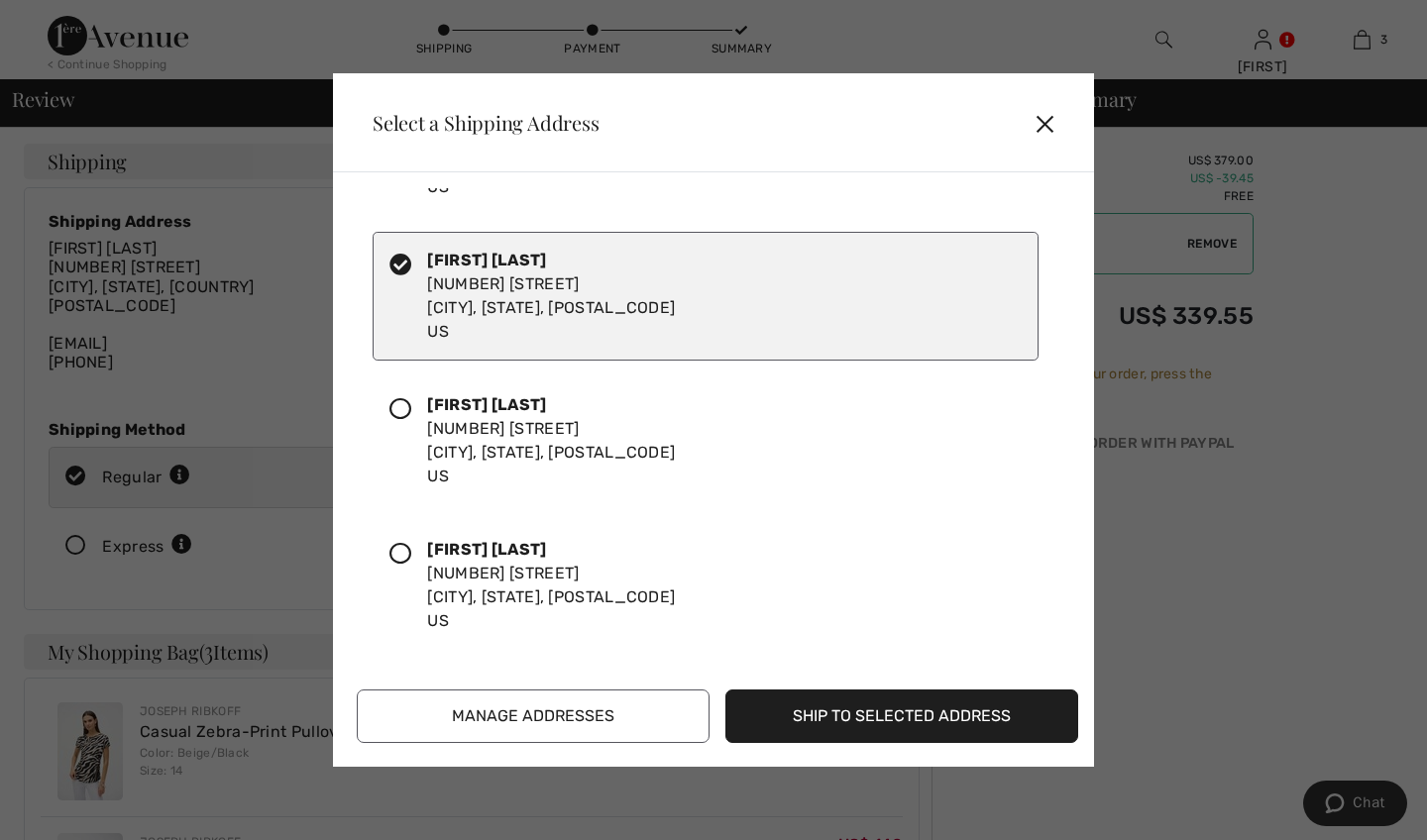 click at bounding box center (400, 409) 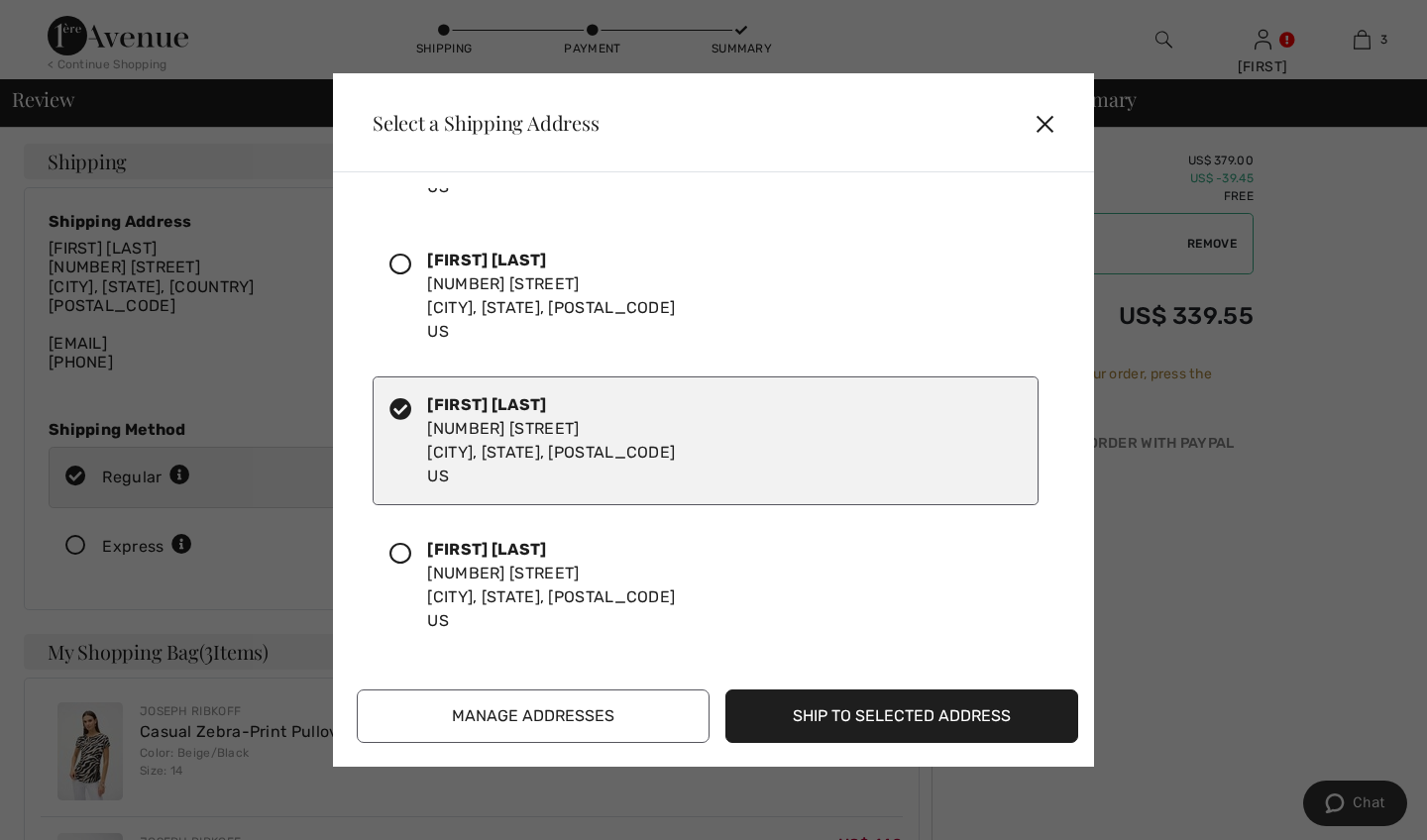 click on "Manage Addresses" at bounding box center (533, 716) 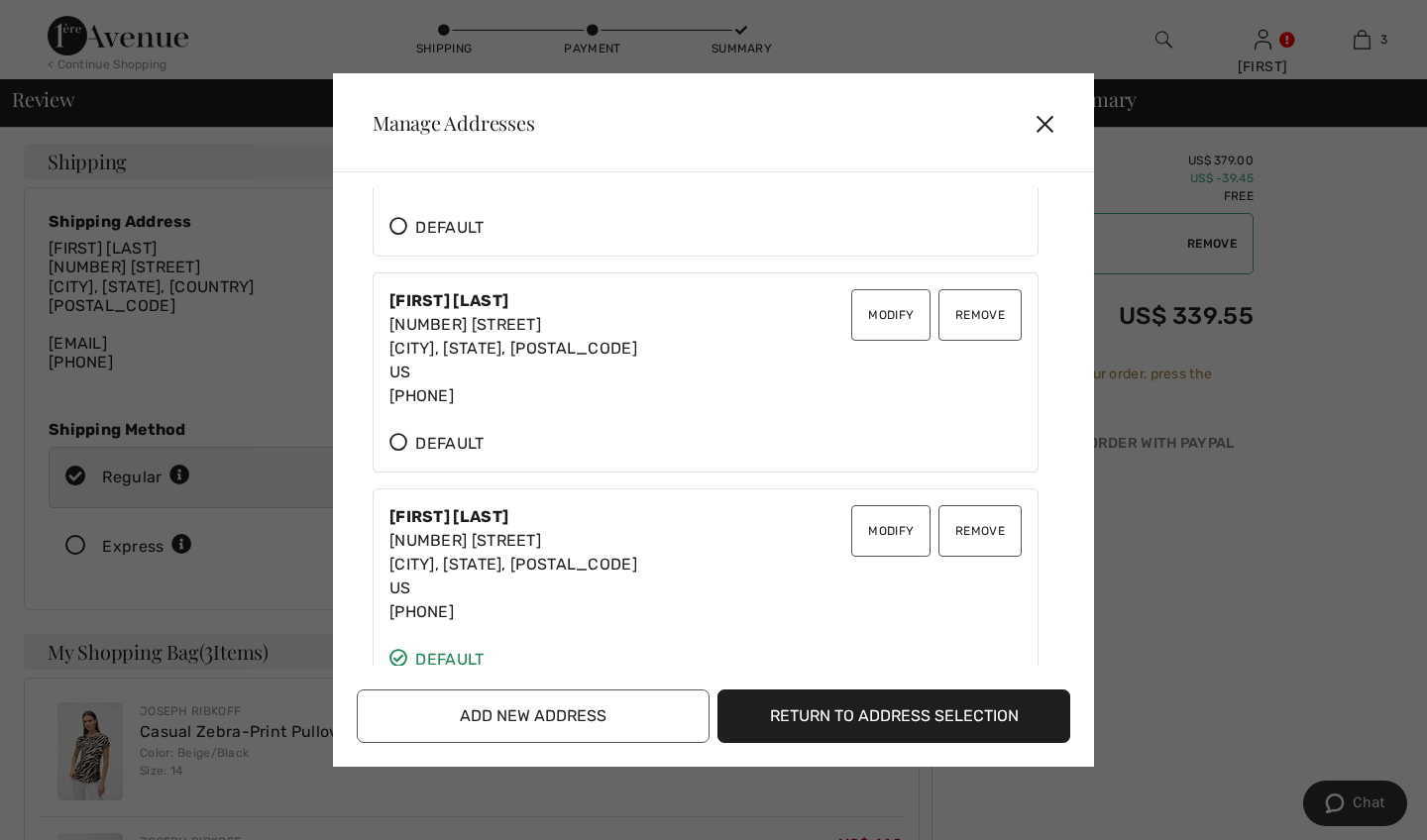 scroll, scrollTop: 580, scrollLeft: 0, axis: vertical 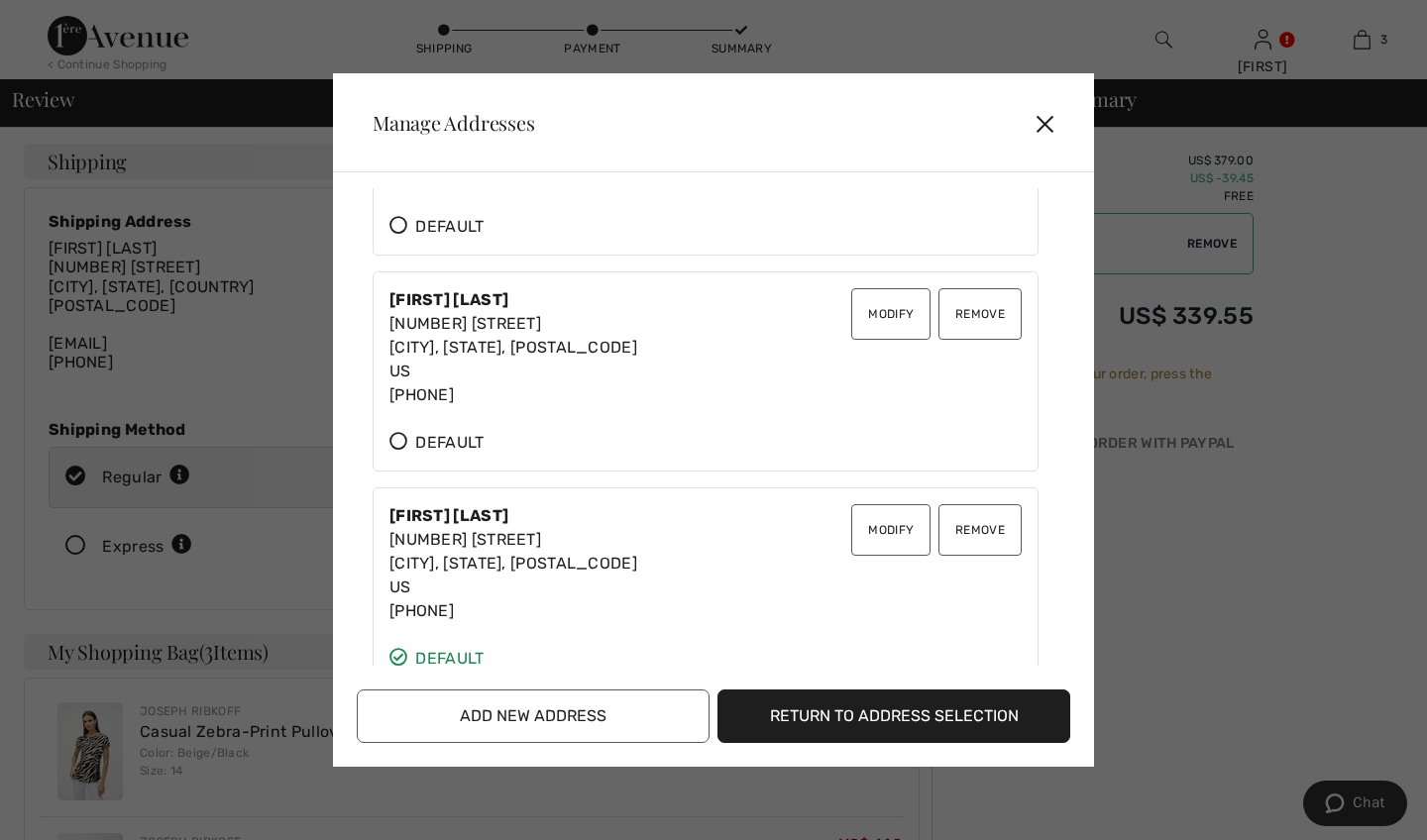 drag, startPoint x: 386, startPoint y: 399, endPoint x: 624, endPoint y: 406, distance: 238.10292 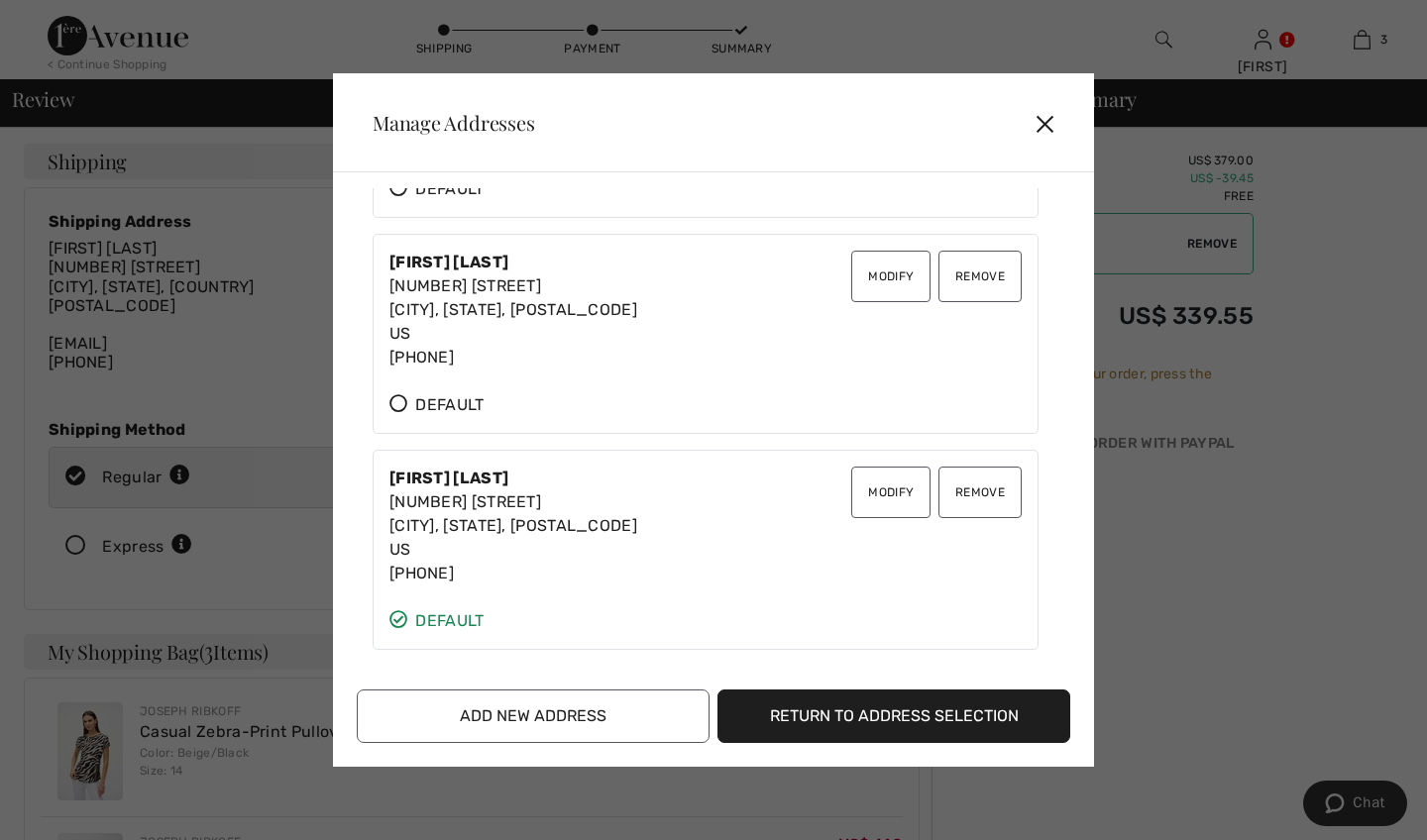 scroll, scrollTop: 618, scrollLeft: 0, axis: vertical 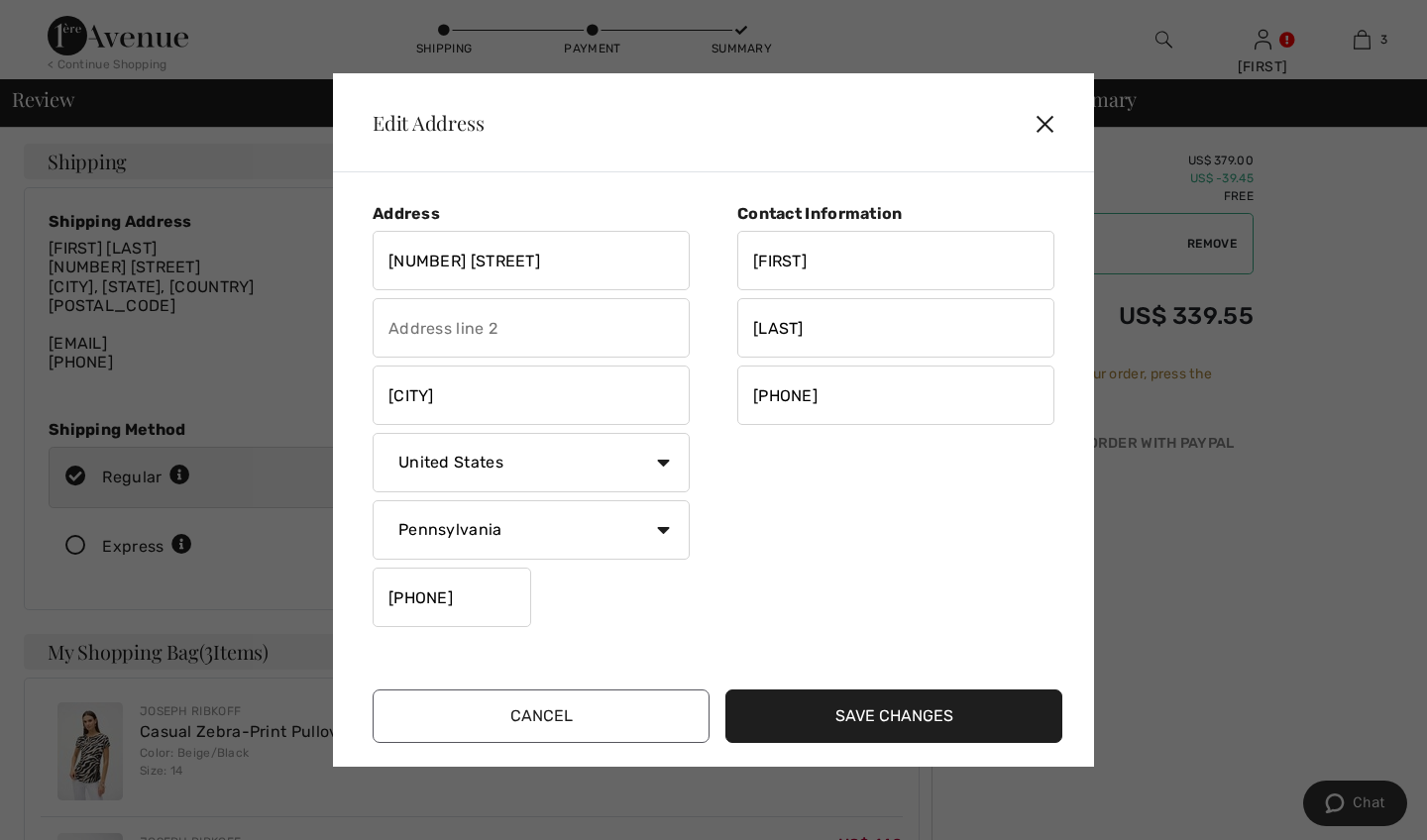 drag, startPoint x: 850, startPoint y: 394, endPoint x: 714, endPoint y: 399, distance: 136.09188 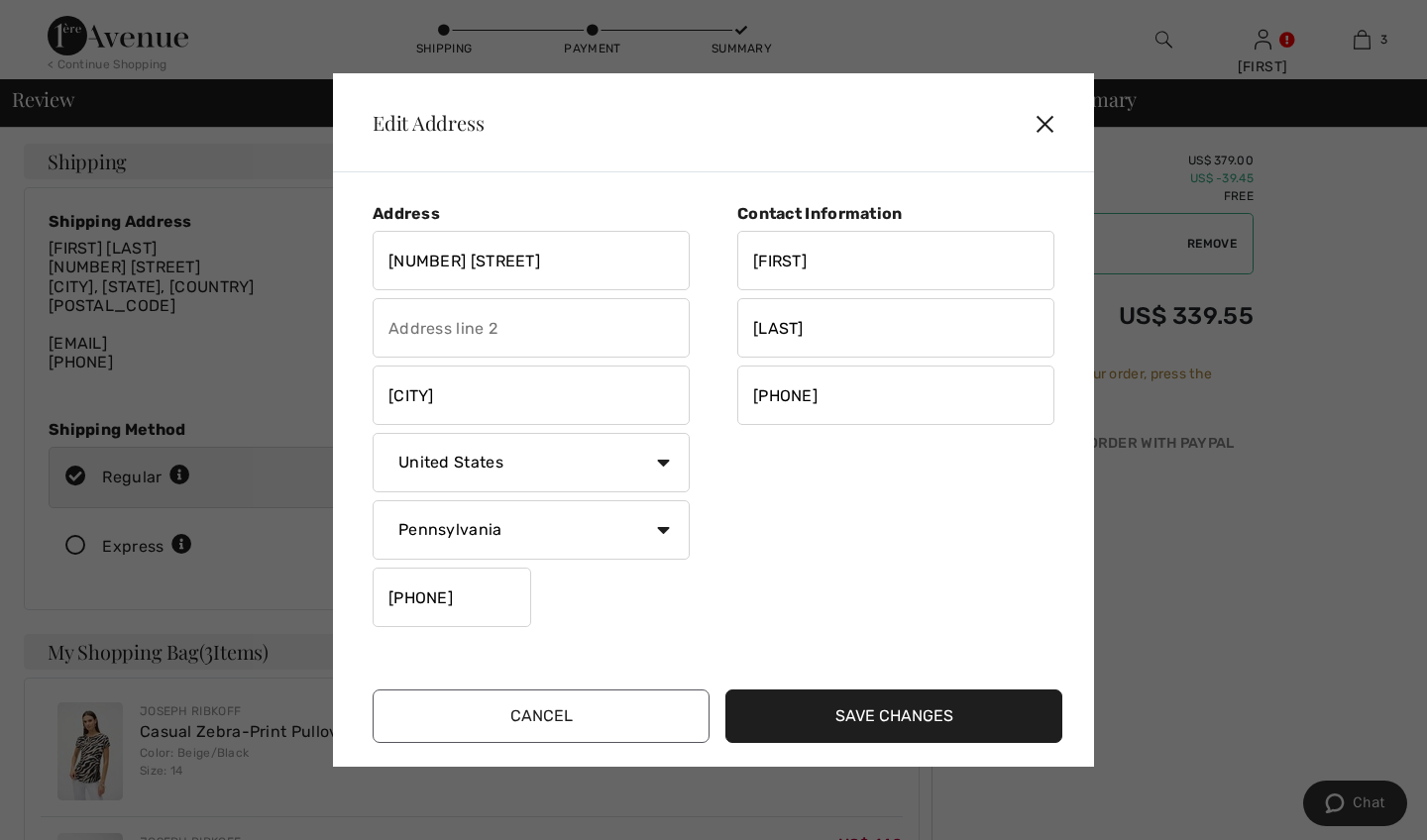 type on "7179171059" 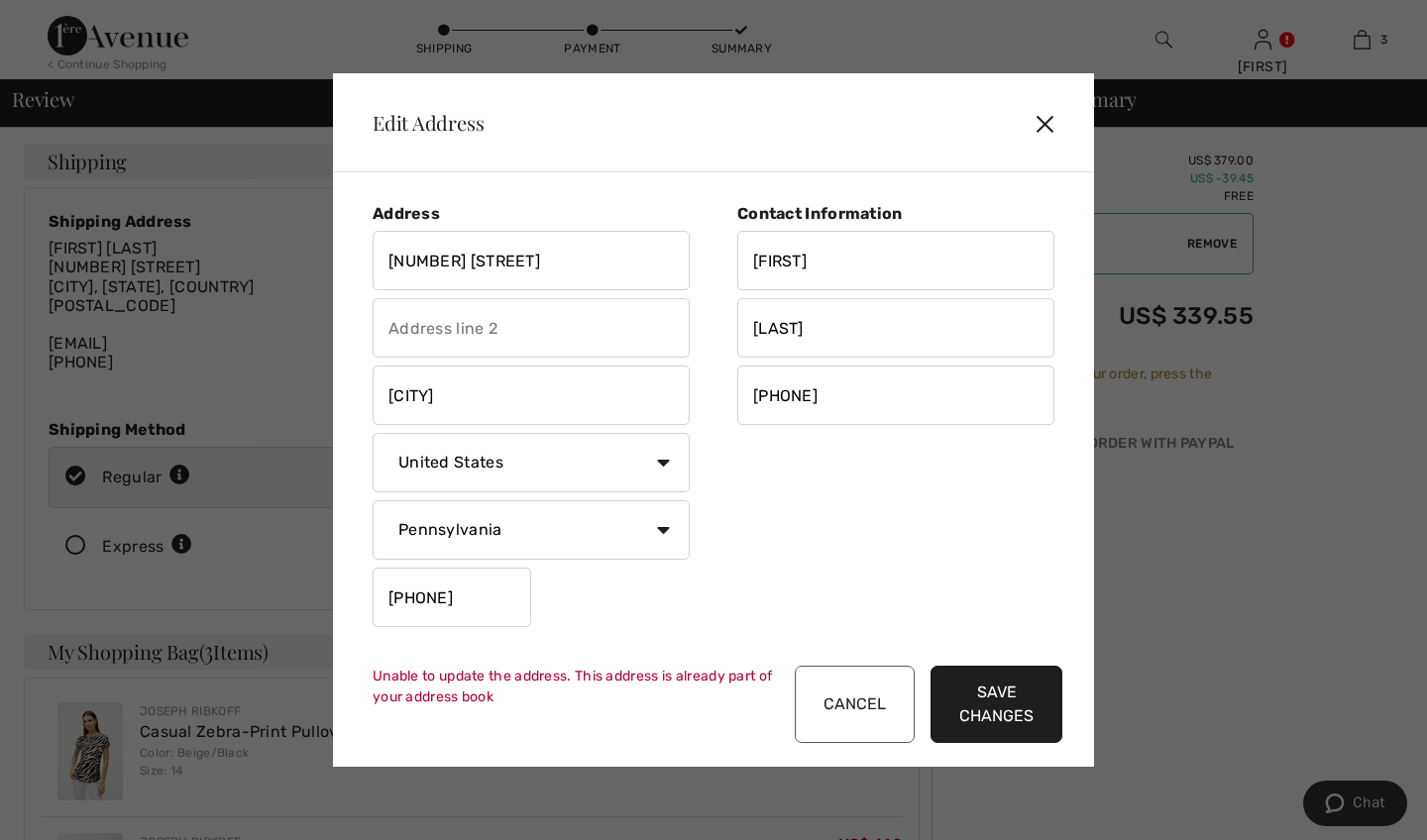 click on "Save Changes" at bounding box center [996, 704] 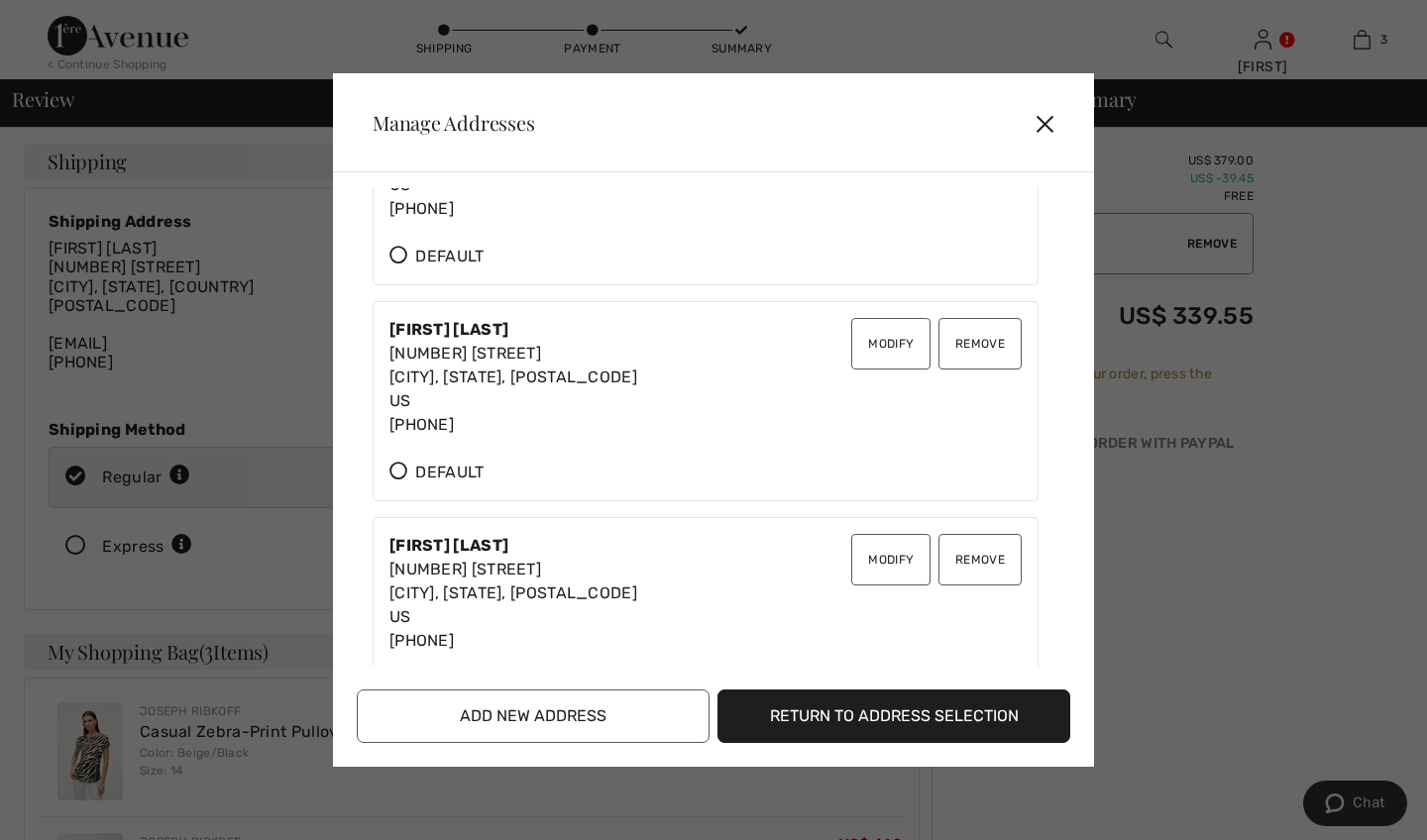 scroll, scrollTop: 551, scrollLeft: 0, axis: vertical 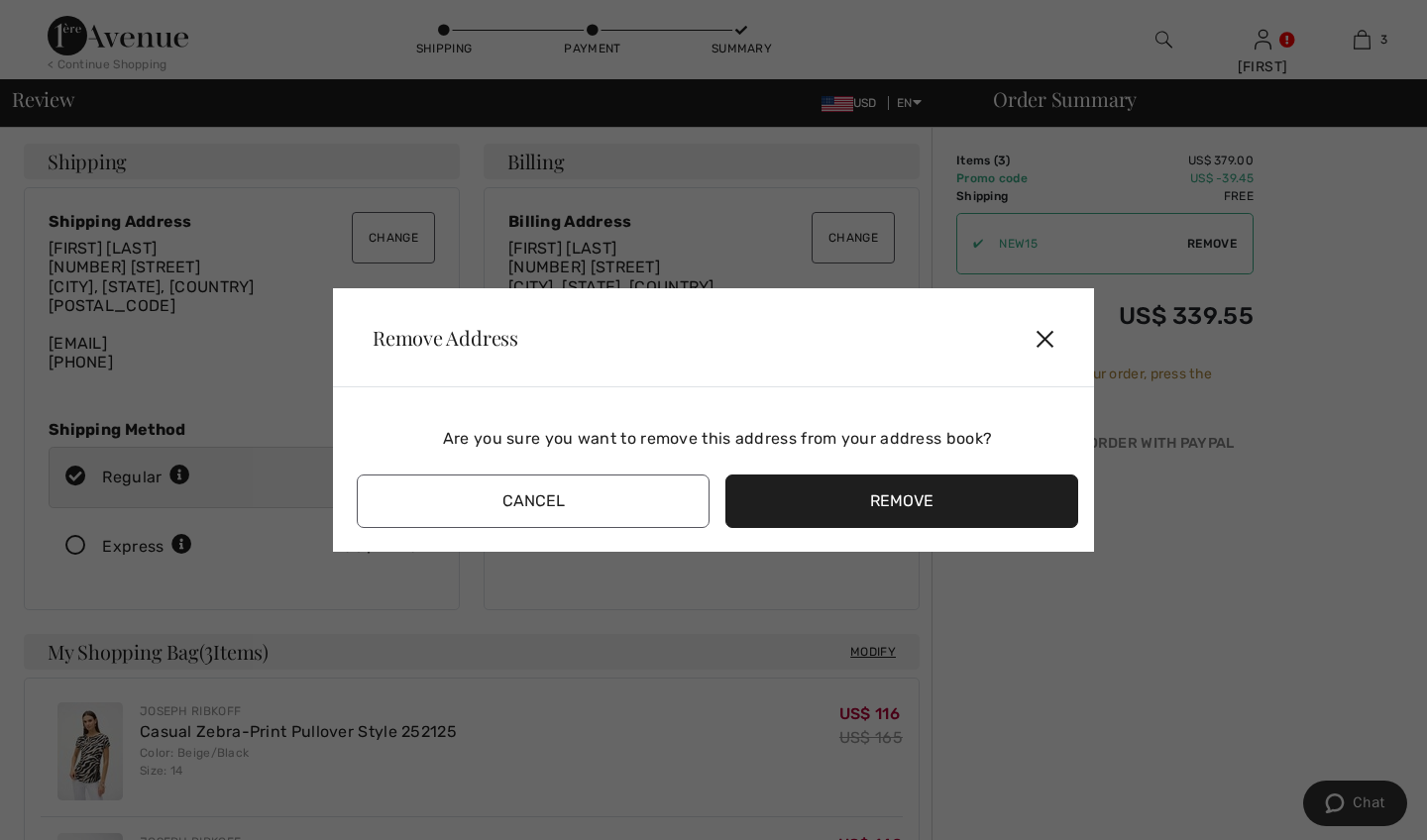 click on "Remove" at bounding box center [902, 501] 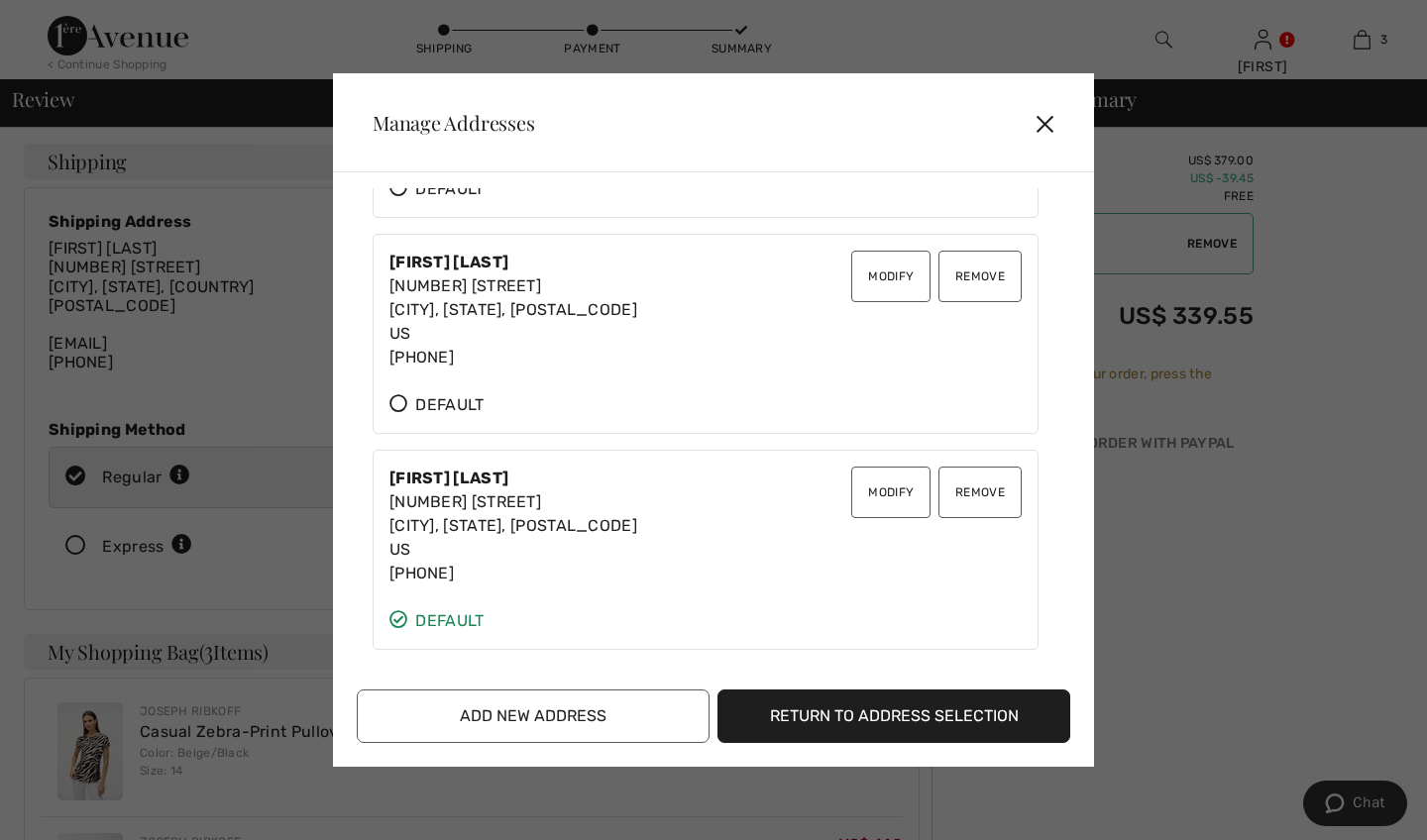 scroll, scrollTop: 402, scrollLeft: 0, axis: vertical 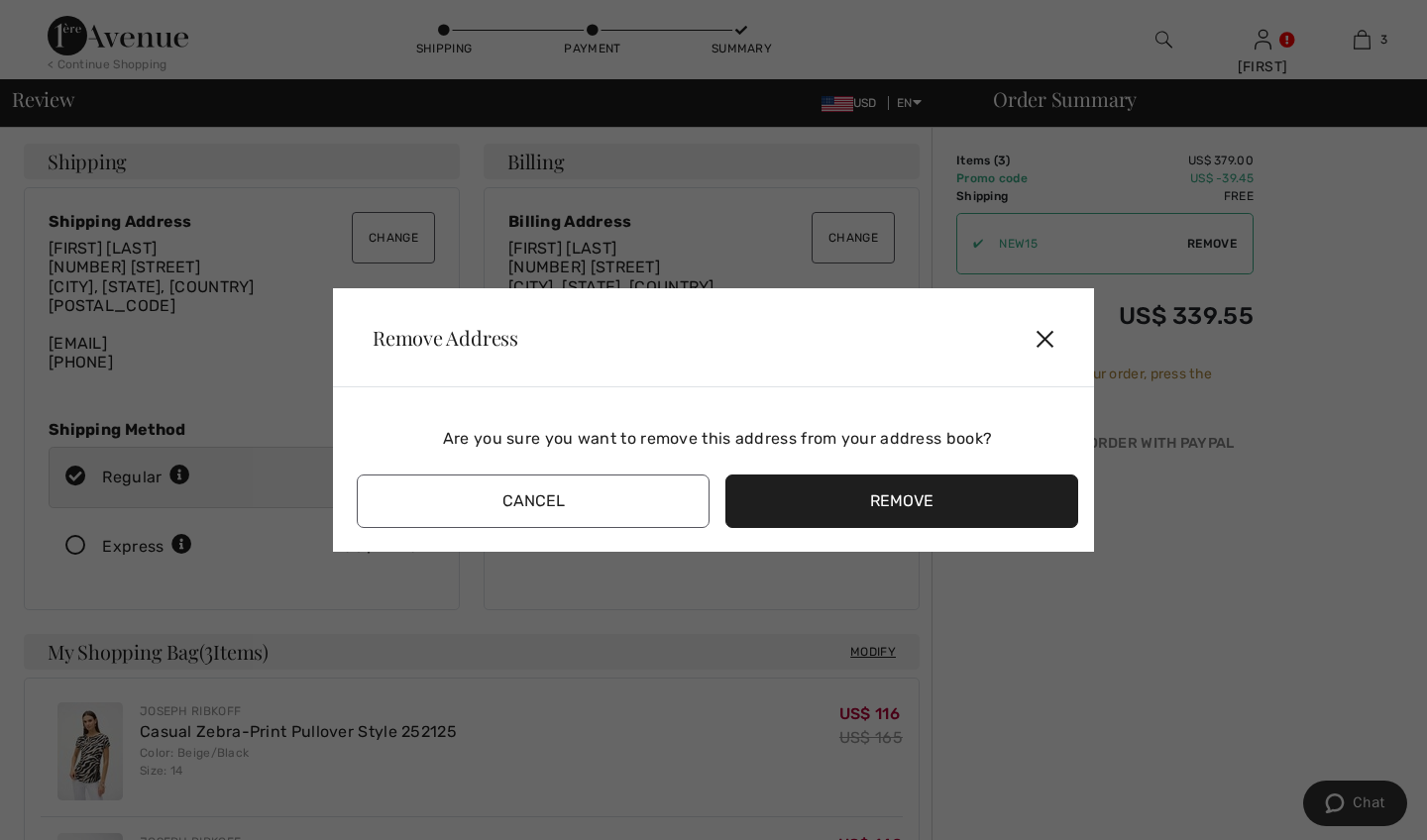 click on "Remove" at bounding box center [902, 501] 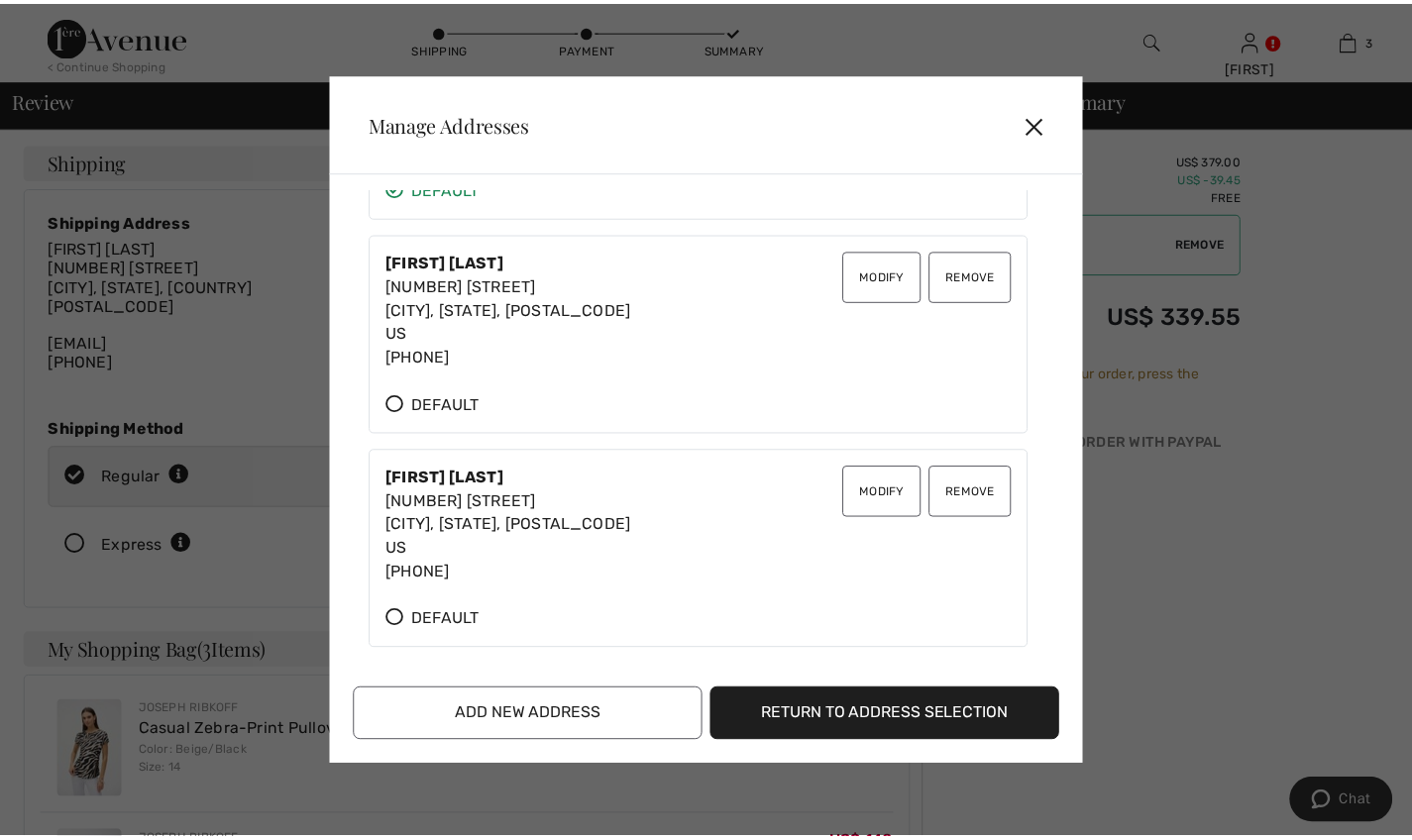 scroll, scrollTop: 186, scrollLeft: 0, axis: vertical 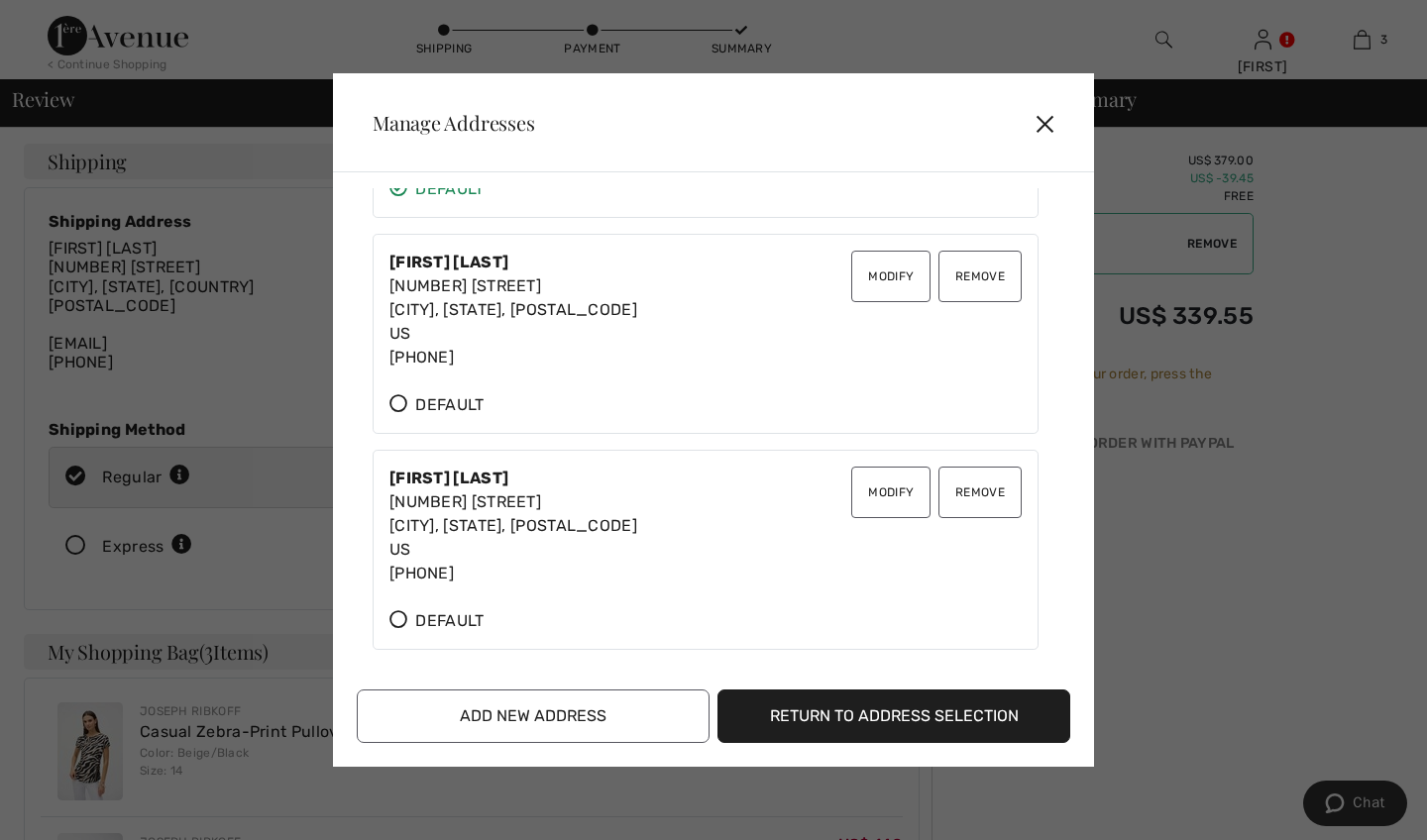 click on "✕" at bounding box center (1052, 123) 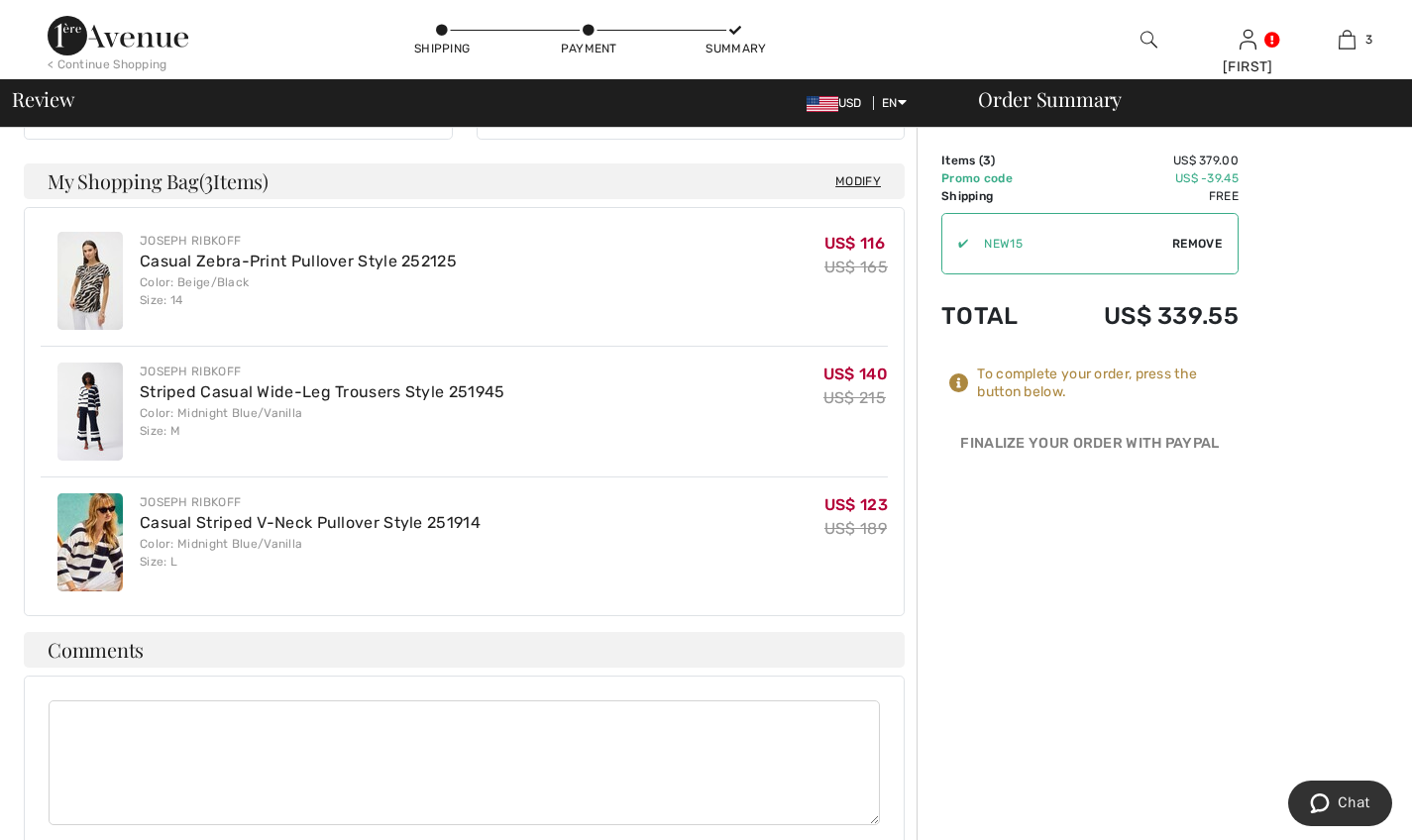 scroll, scrollTop: 472, scrollLeft: 0, axis: vertical 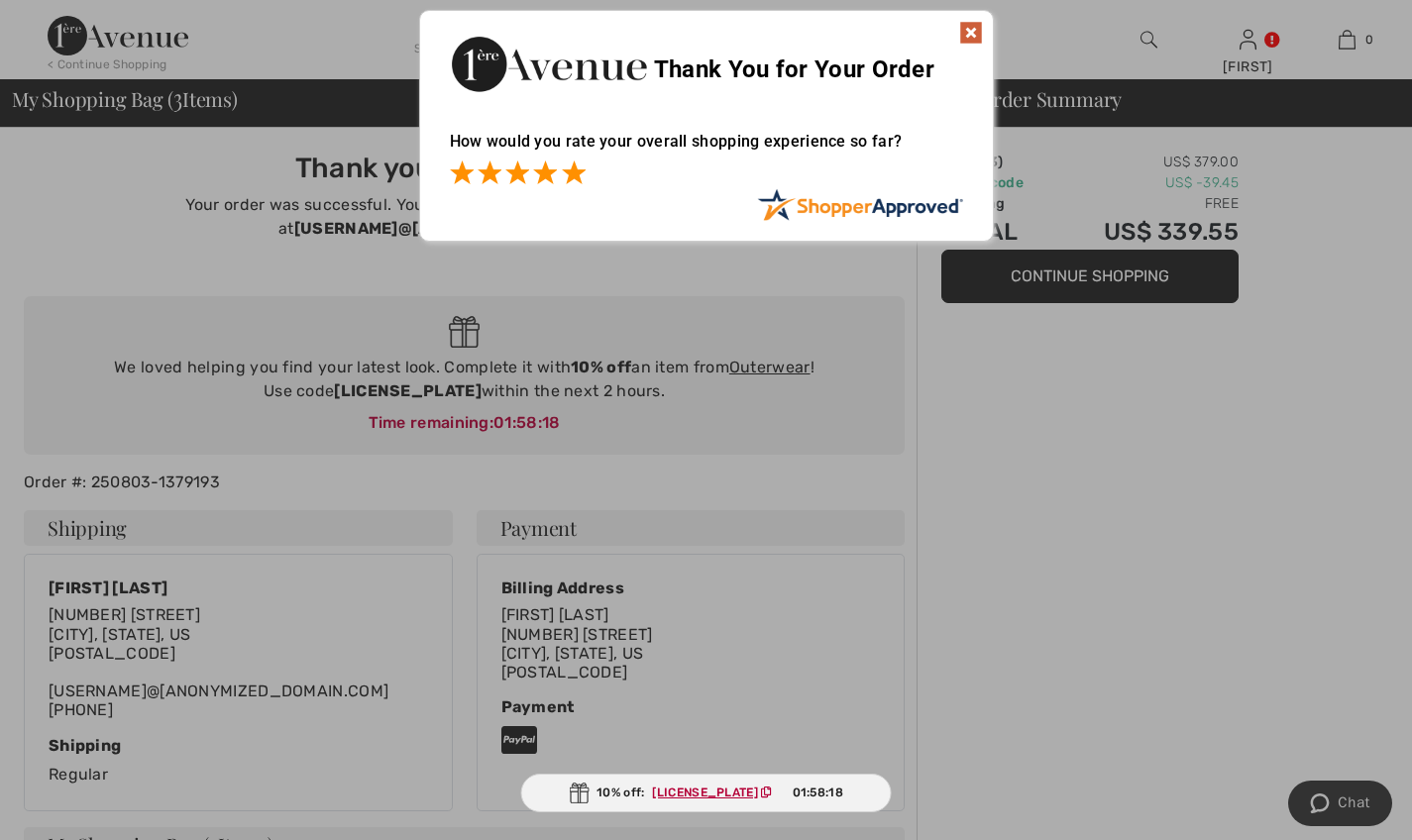 click at bounding box center (574, 172) 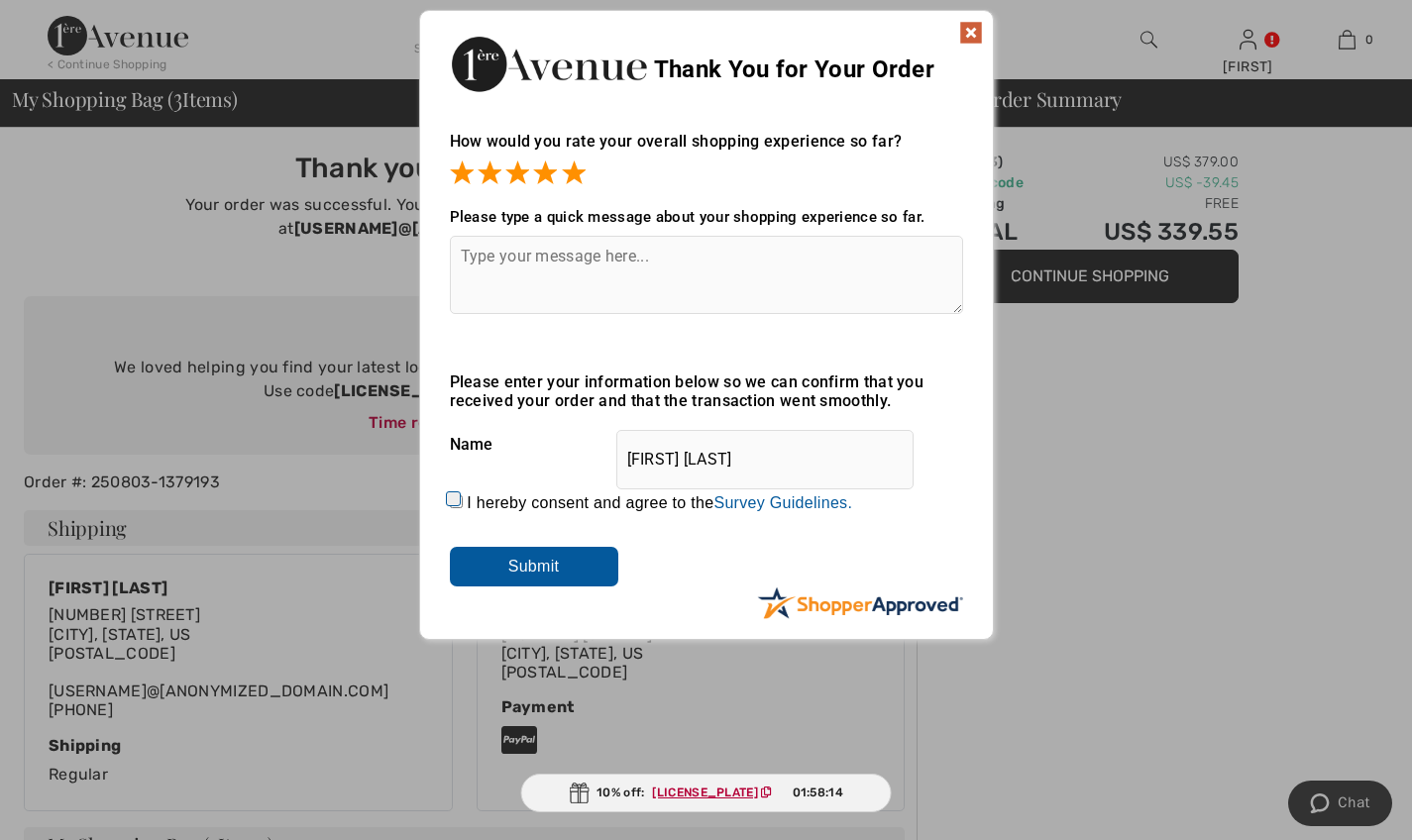 click on "I hereby consent and agree to the  By submitting a review, you grant permission to Shopper Approved to display and share your name, review, and any content submitted, in an effort to help future 1ereavenue.com customers make better buying decisions. Personal information collected or provided in connection with your review is treated as set forth in our Privacy Policy located at  https://www.shopperapproved.com/privacy.php  and is subject to 1ereavenue.com’s Privacy Policy as well. We are not responsible for 1ereavenue.com’s privacy practices and you should review 1ereavenue.com’s website directly to determine their privacy practices. For any content submitted, you grant Shopper Approved a non-exclusive license to use, copy, modify, delete and/or distribute such content without compensation to you. You also represent and warrant that: You are an active paying customer of 1ereavenue.com. You will not submit any content that is known to you to be false, inaccurate or misleading. Survey Guidelines." at bounding box center [456, 501] 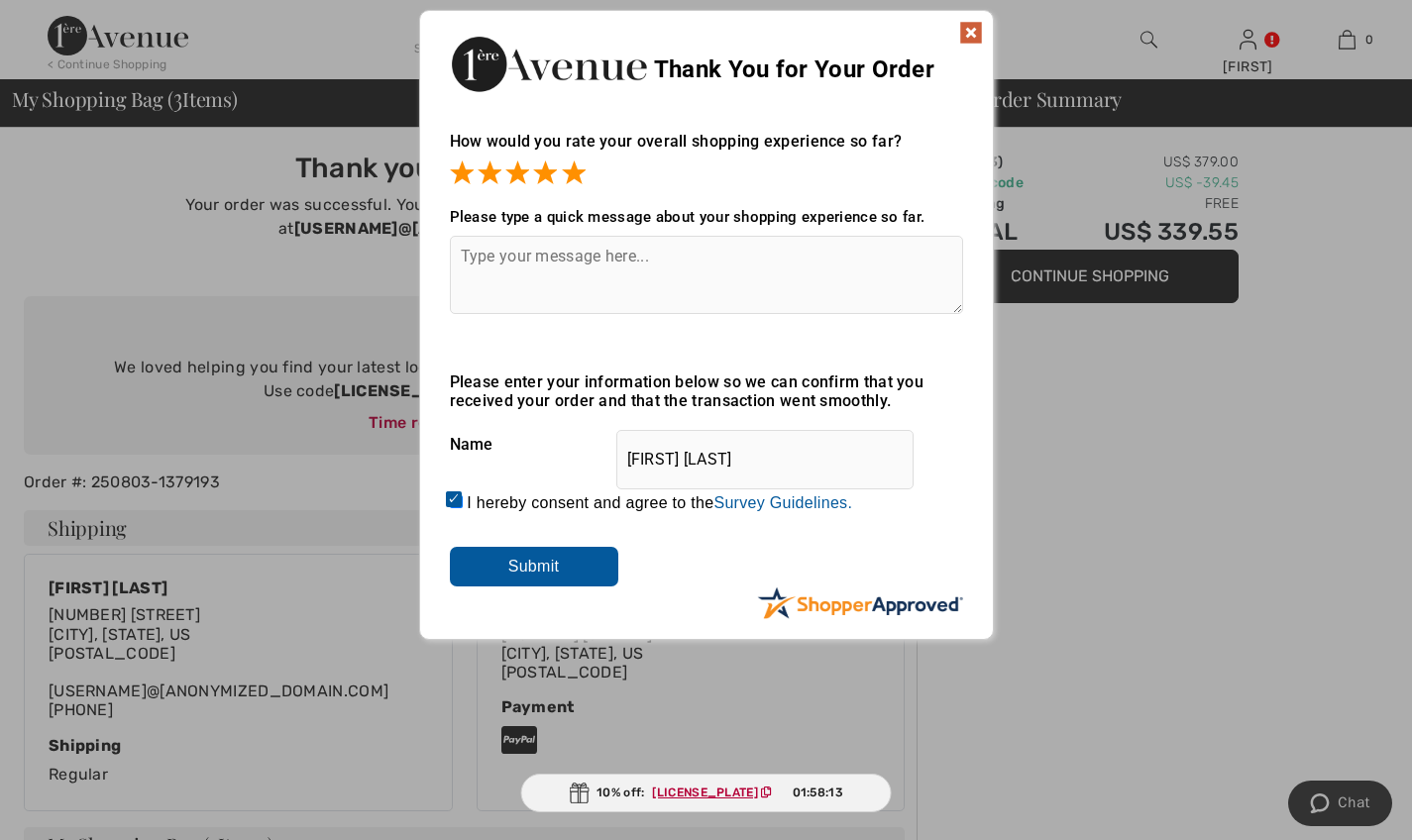 click on "Submit" at bounding box center [534, 567] 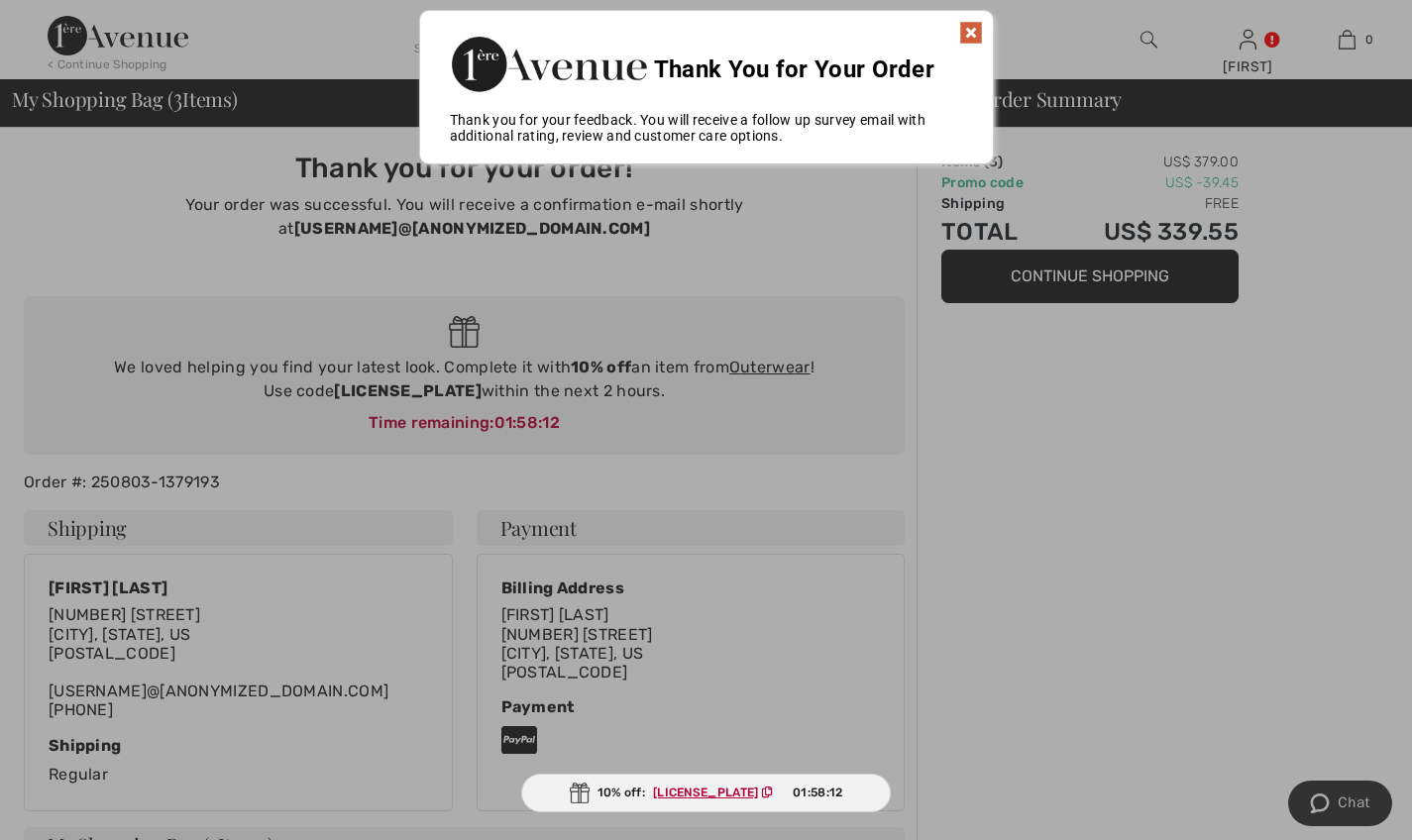 click at bounding box center (971, 33) 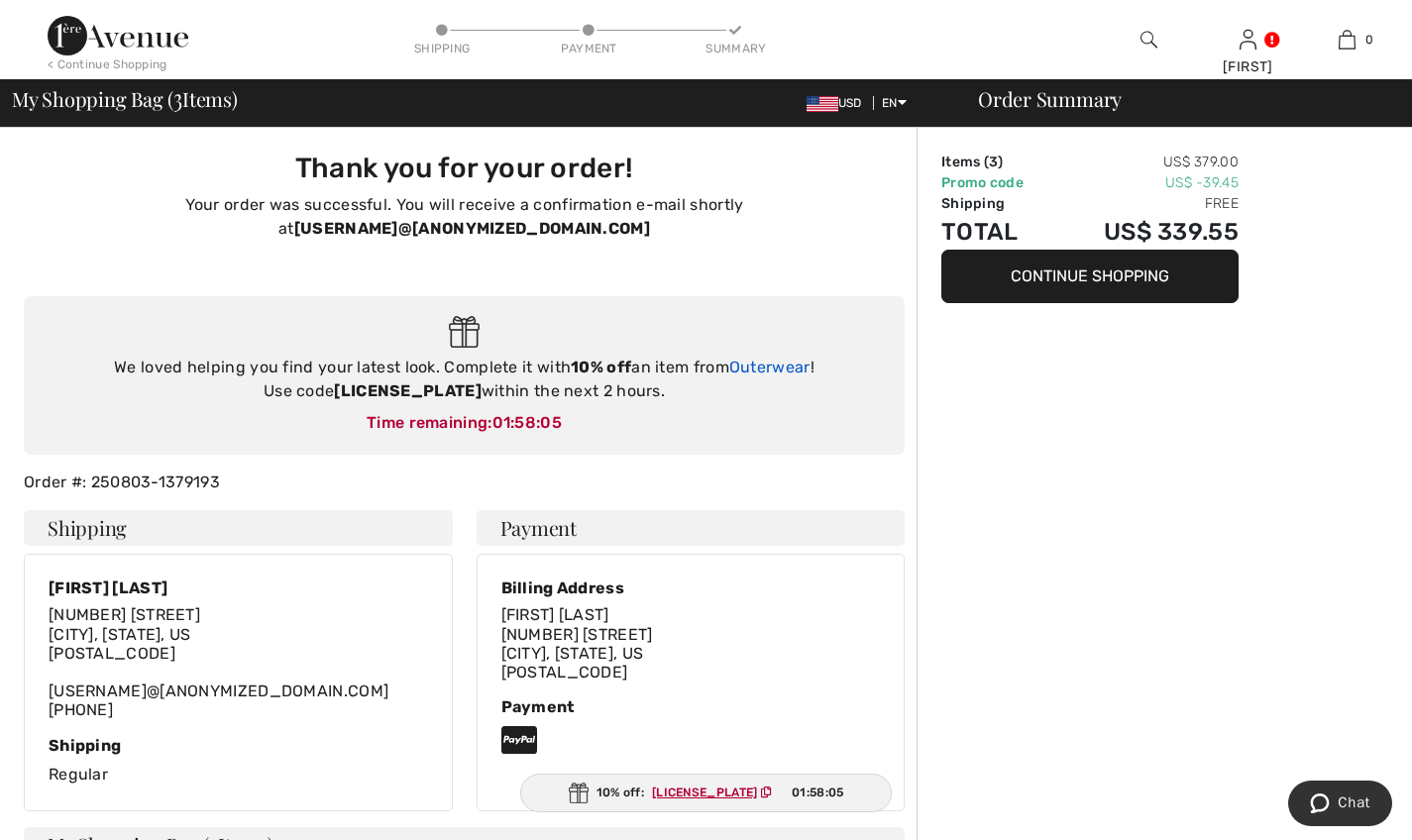 click on "Outerwear" at bounding box center [770, 367] 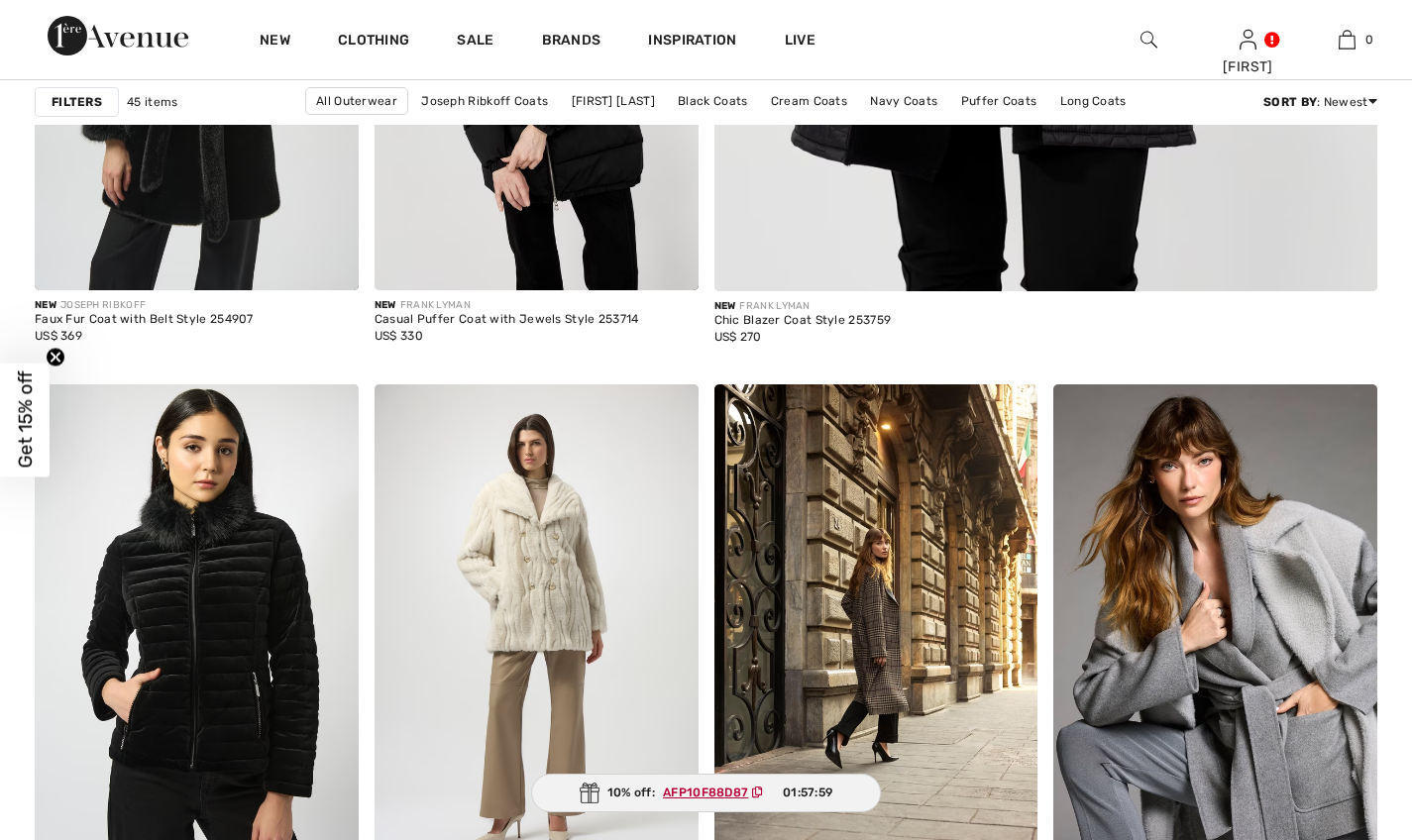 checkbox on "true" 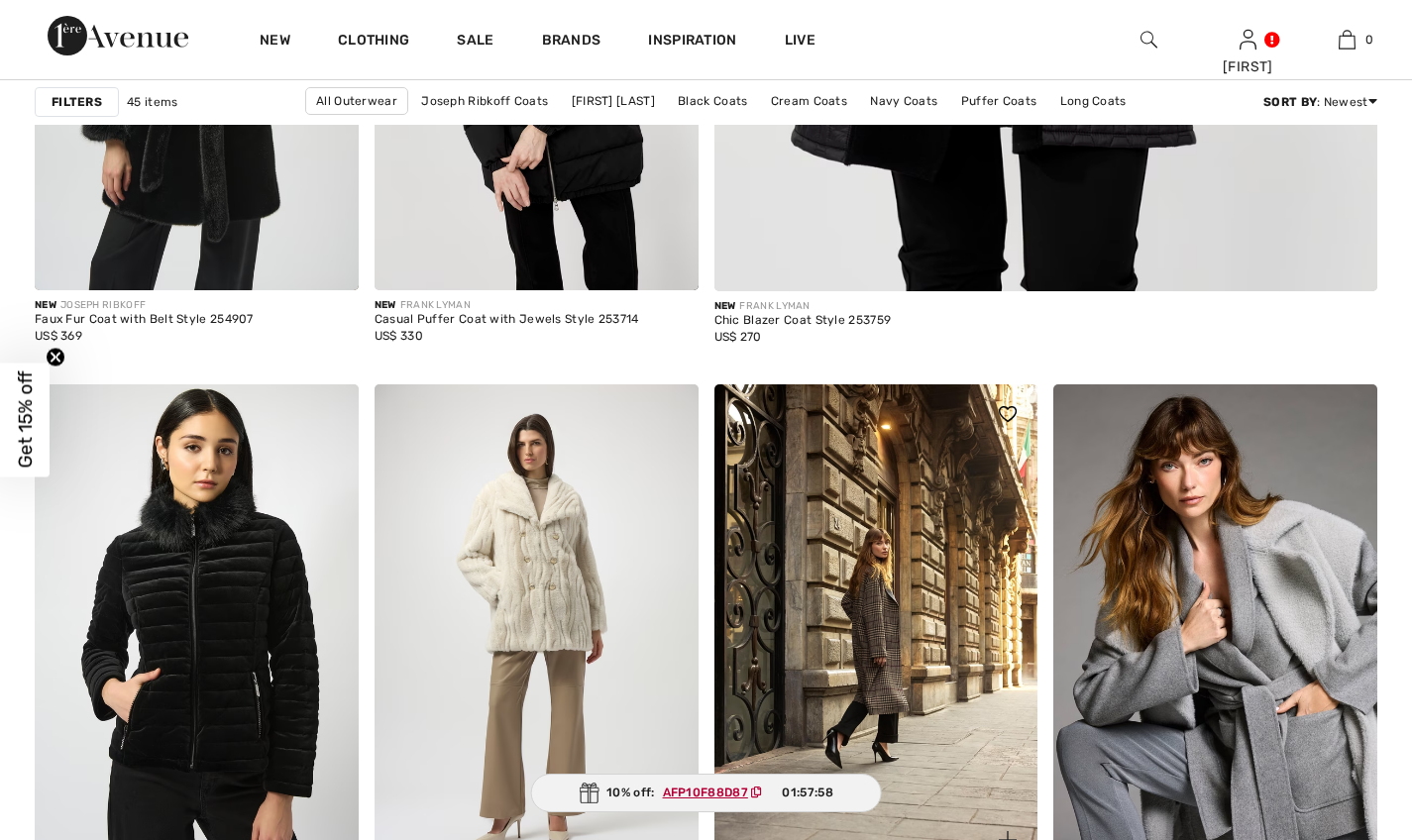 scroll, scrollTop: 737, scrollLeft: 0, axis: vertical 